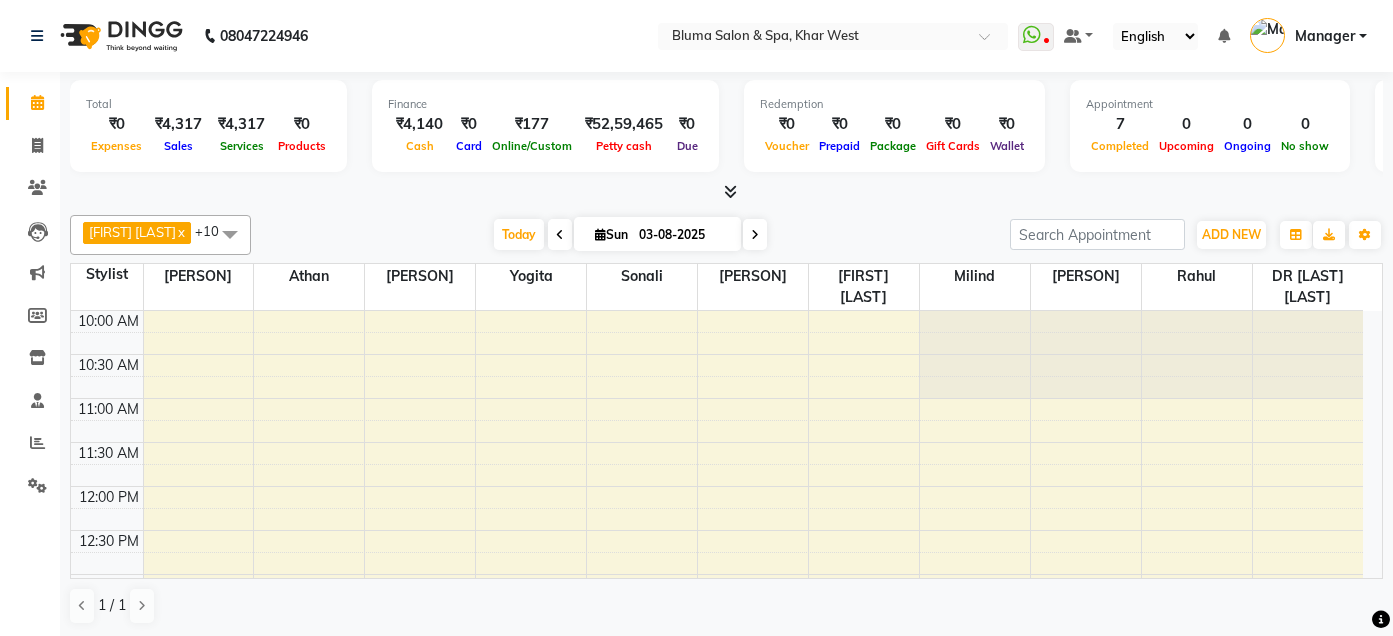 scroll, scrollTop: 0, scrollLeft: 0, axis: both 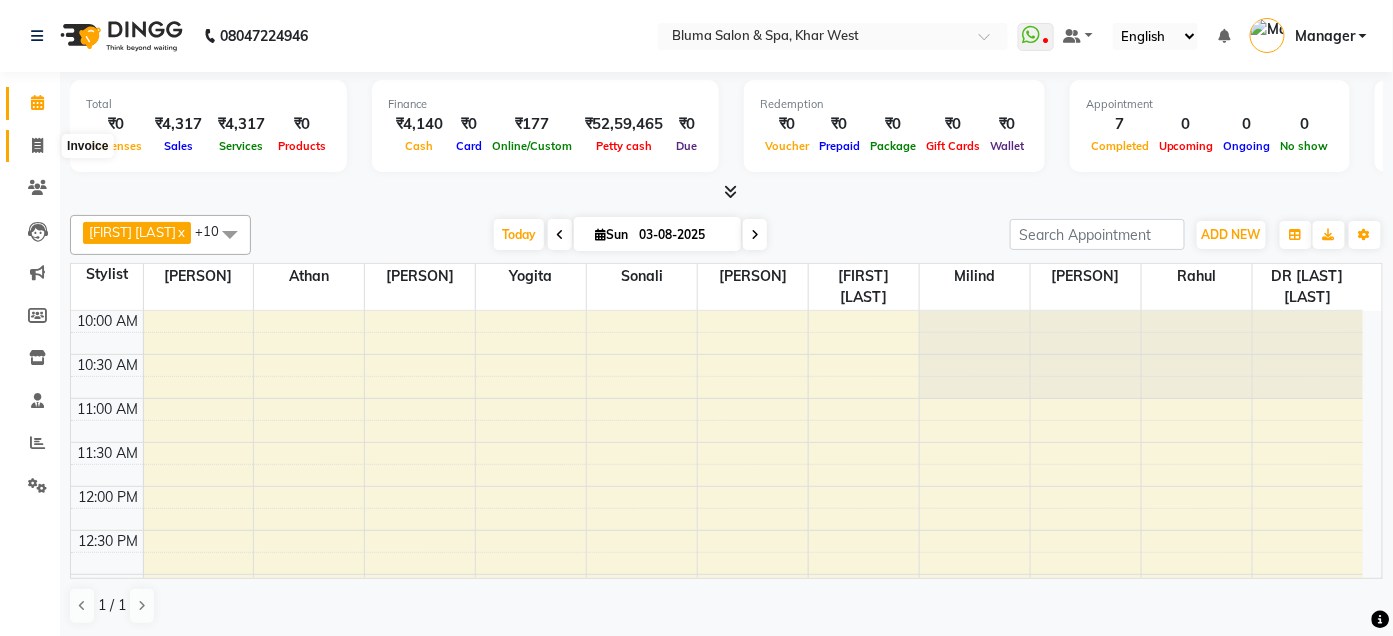 click 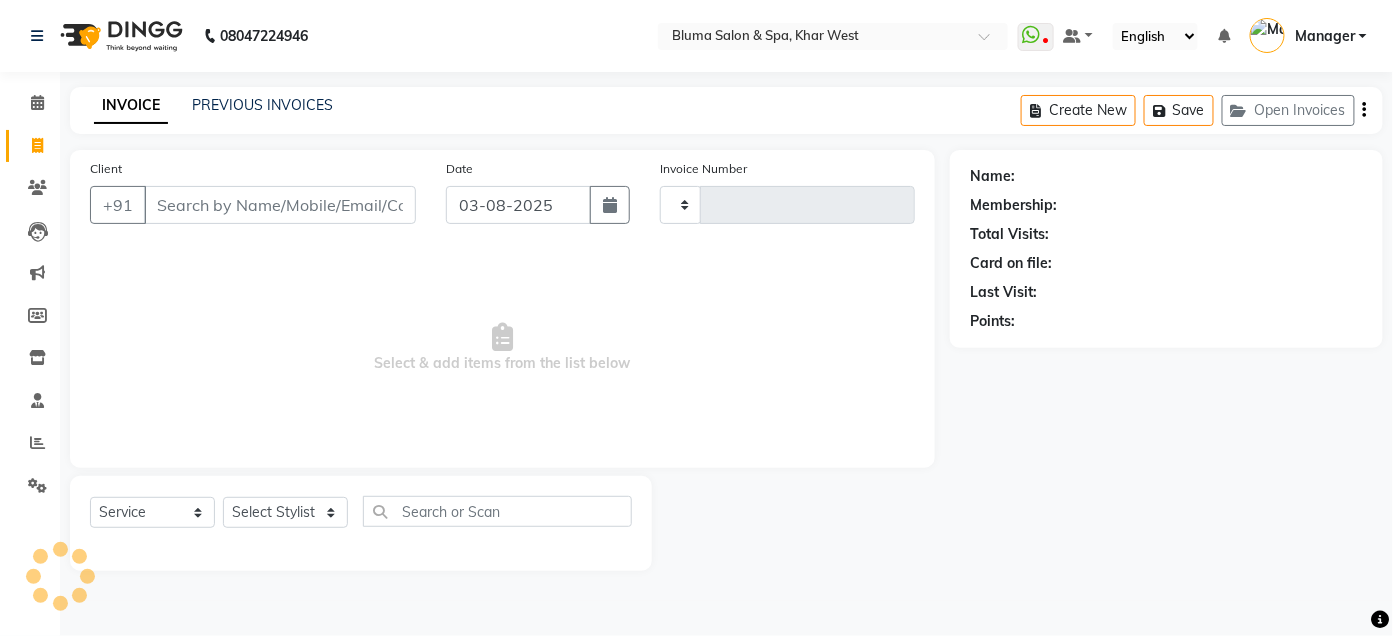type on "0978" 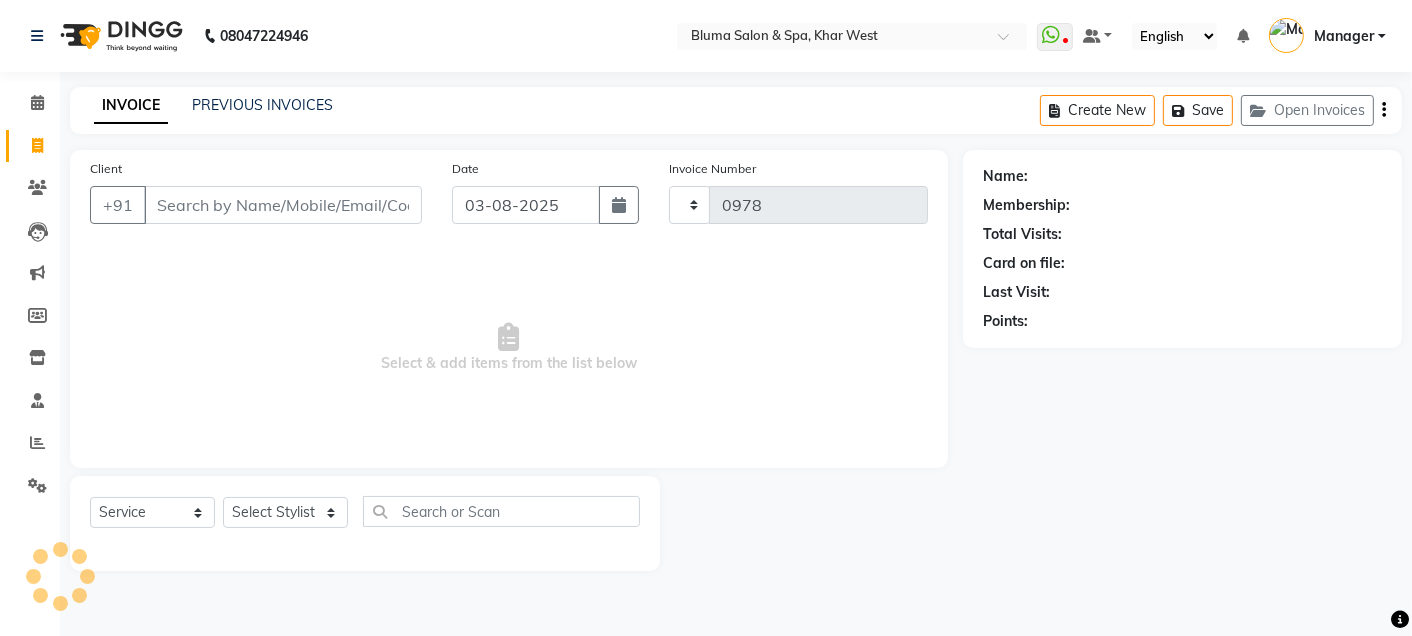 select on "3653" 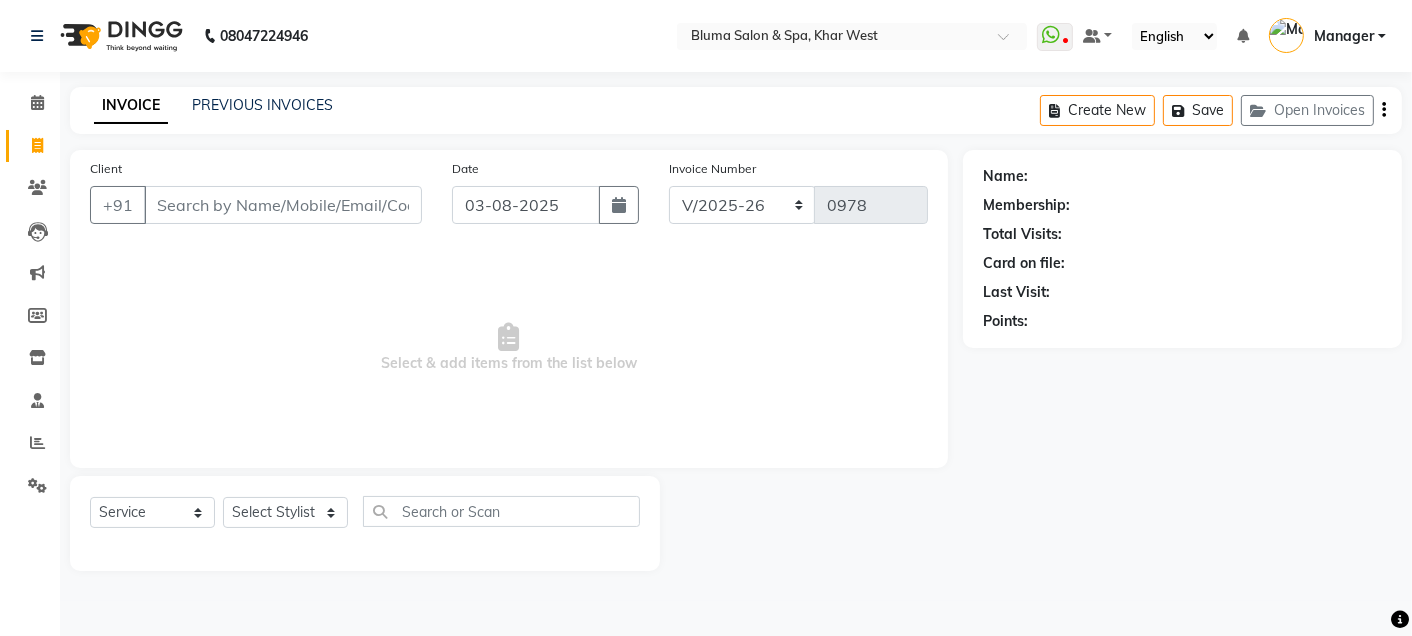 click on "Client" at bounding box center [283, 205] 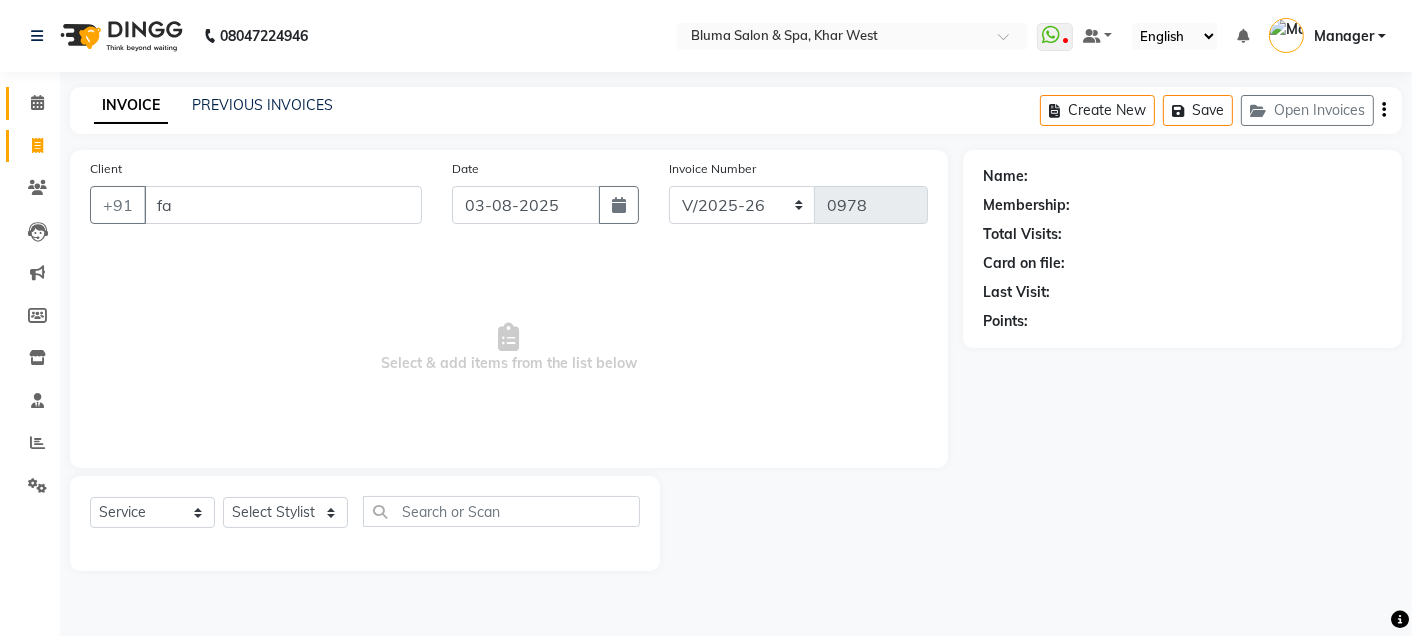 type on "fa" 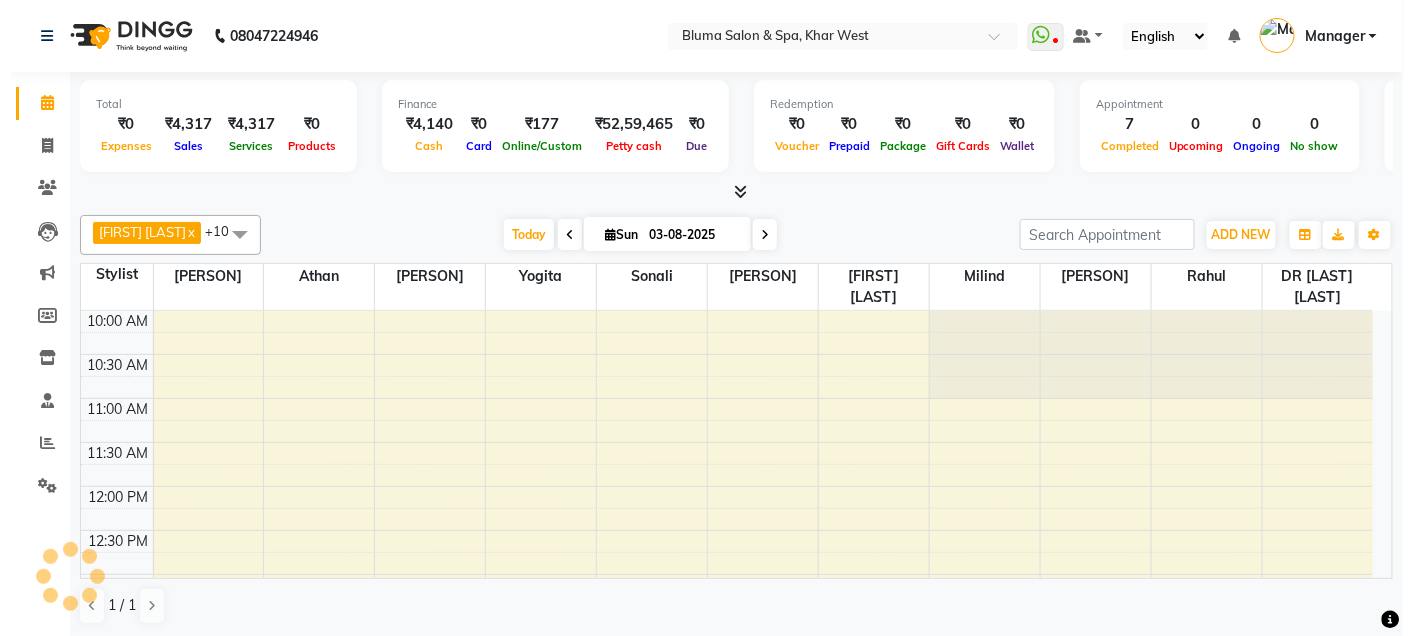 scroll, scrollTop: 0, scrollLeft: 0, axis: both 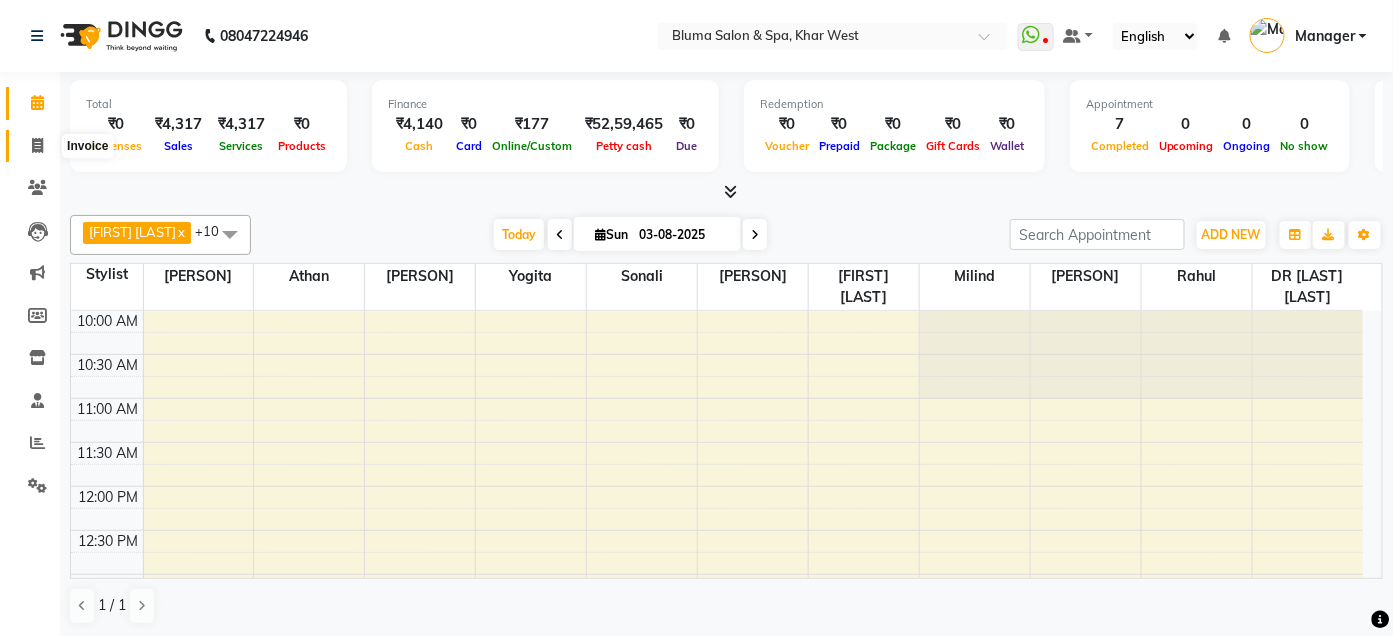 click 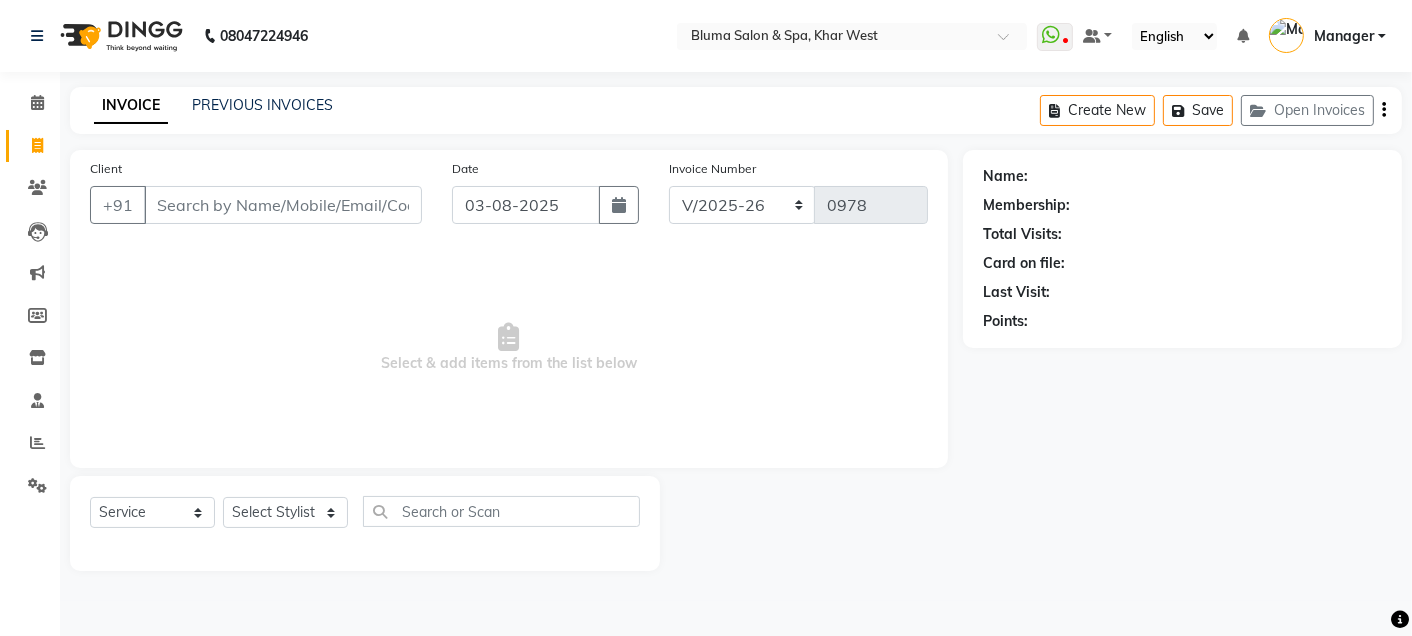 click on "Client" at bounding box center (283, 205) 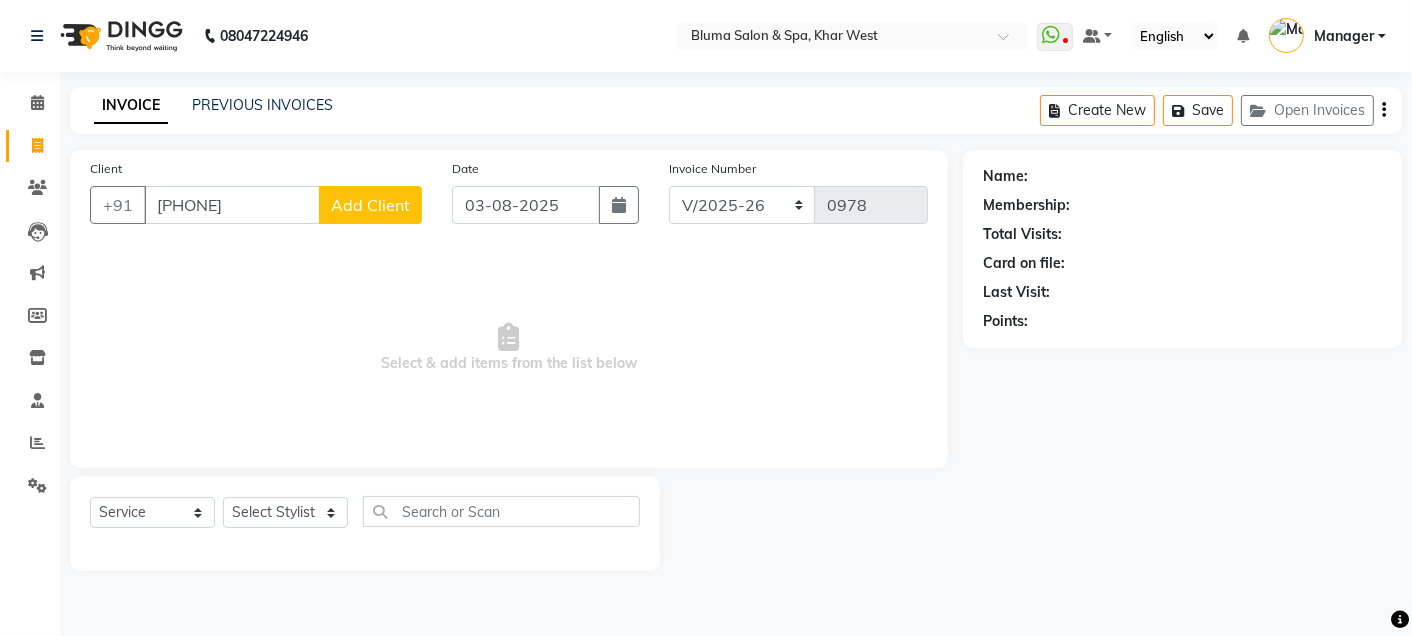 type on "[PHONE]" 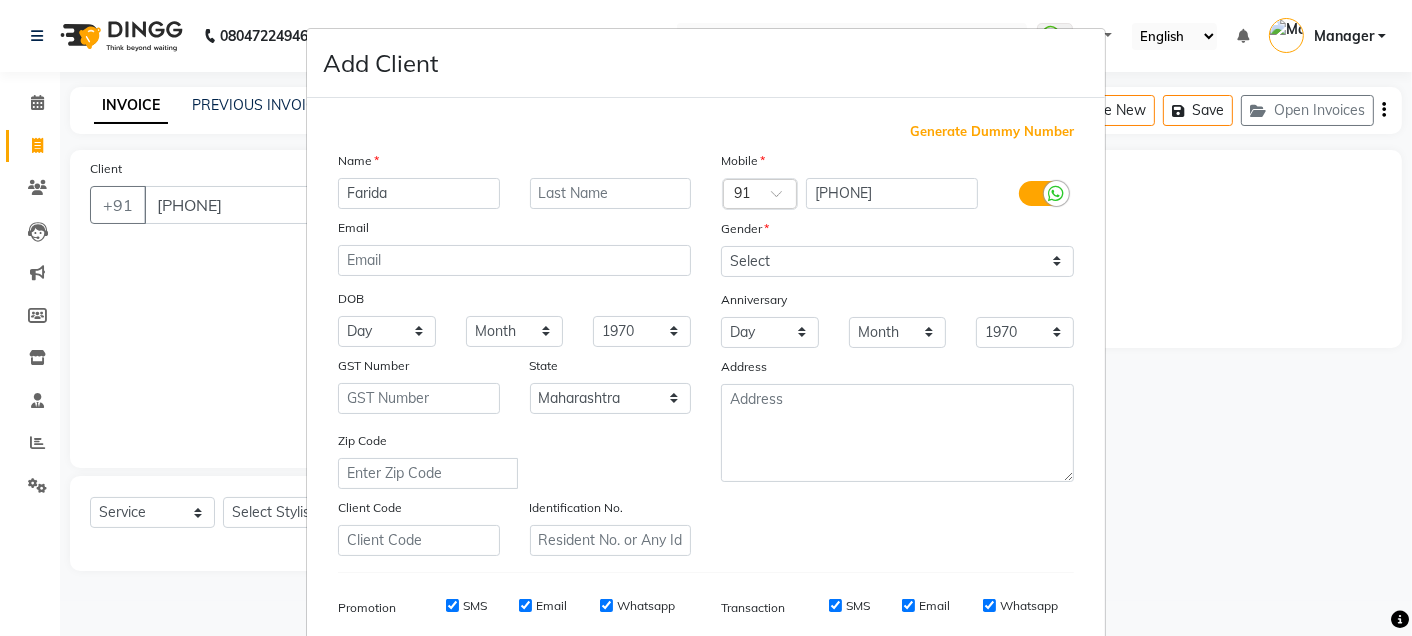type on "Farida" 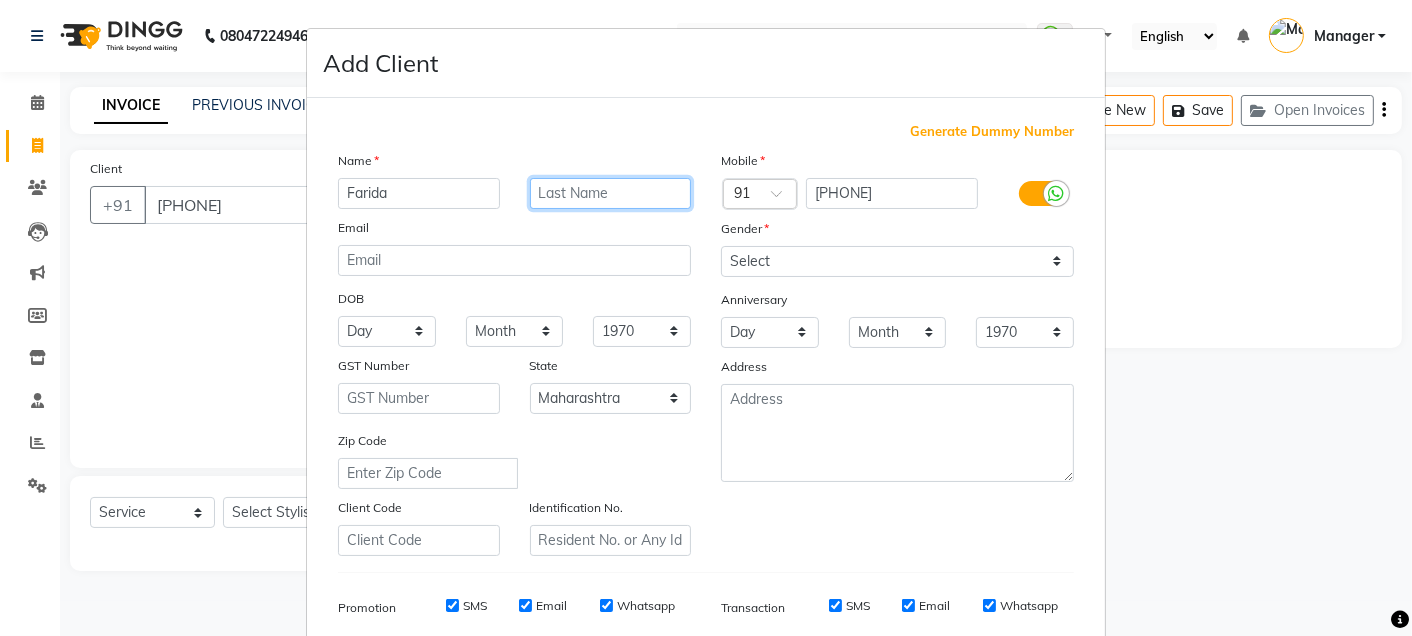 click at bounding box center (611, 193) 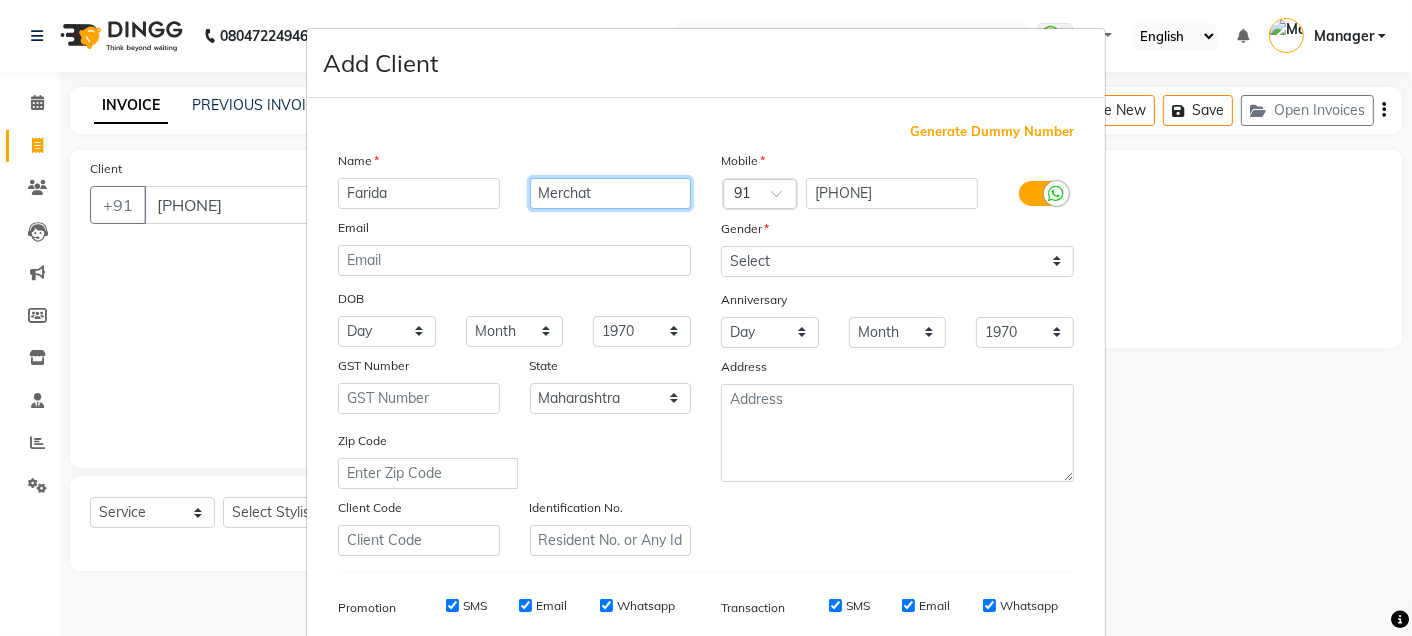 type on "Merchat" 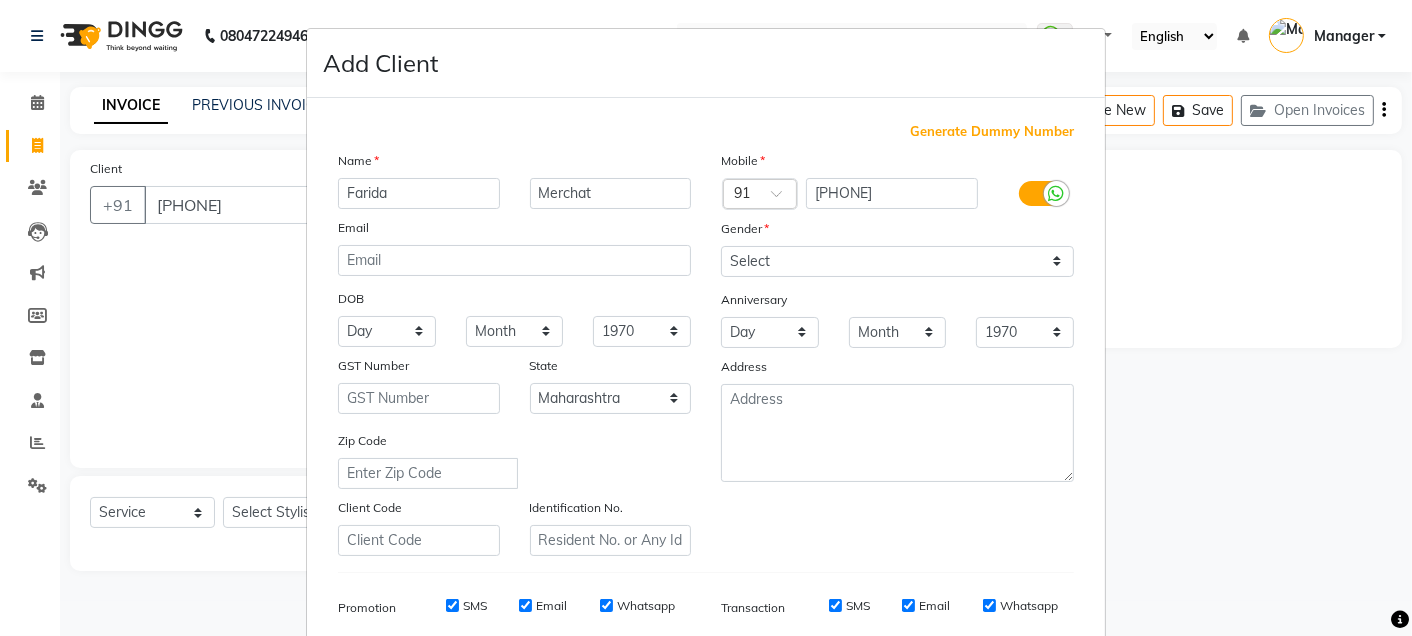 click on "Add Client Generate Dummy Number Name [PERSON] Email DOB Day 01 02 03 04 05 06 07 08 09 10 11 12 13 14 15 16 17 18 19 20 21 22 23 24 25 26 27 28 29 30 31 Month January February March April May June July August September October November December 1940 1941 1942 1943 1944 1945 1946 1947 1948 1949 1950 1951 1952 1953 1954 1955 1956 1957 1958 1959 1960 1961 1962 1963 1964 1965 1966 1967 1968 1969 1970 1971 1972 1973 1974 1975 1976 1977 1978 1979 1980 1981 1982 1983 1984 1985 1986 1987 1988 1989 1990 1991 1992 1993 1994 1995 1996 1997 1998 1999 2000 2001 2002 2003 2004 2005 2006 2007 2008 2009 2010 2011 2012 2013 2014 2015 2016 2017 2018 2019 2020 2021 2022 2023 2024 GST Number State Select Andaman and Nicobar Islands Andhra Pradesh Arunachal Pradesh Assam Bihar Chandigarh Chhattisgarh Dadra and Nagar Haveli Daman and Diu Delhi Goa Gujarat Haryana Himachal Pradesh Jammu and Kashmir Jharkhand Karnataka Kerala Lakshadweep Madhya Pradesh Maharashtra Manipur Meghalaya Mizoram Nagaland Odisha Pondicherry Punjab" at bounding box center [706, 318] 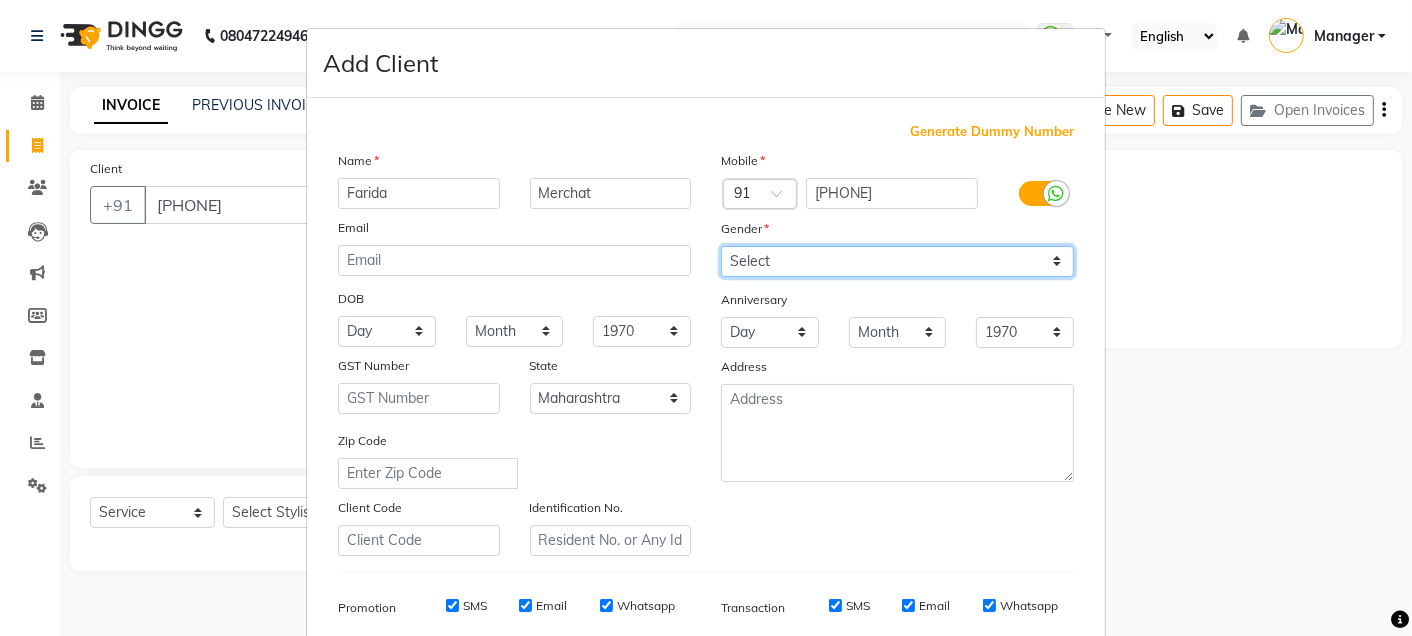 click on "Select Male Female Other Prefer Not To Say" at bounding box center [897, 261] 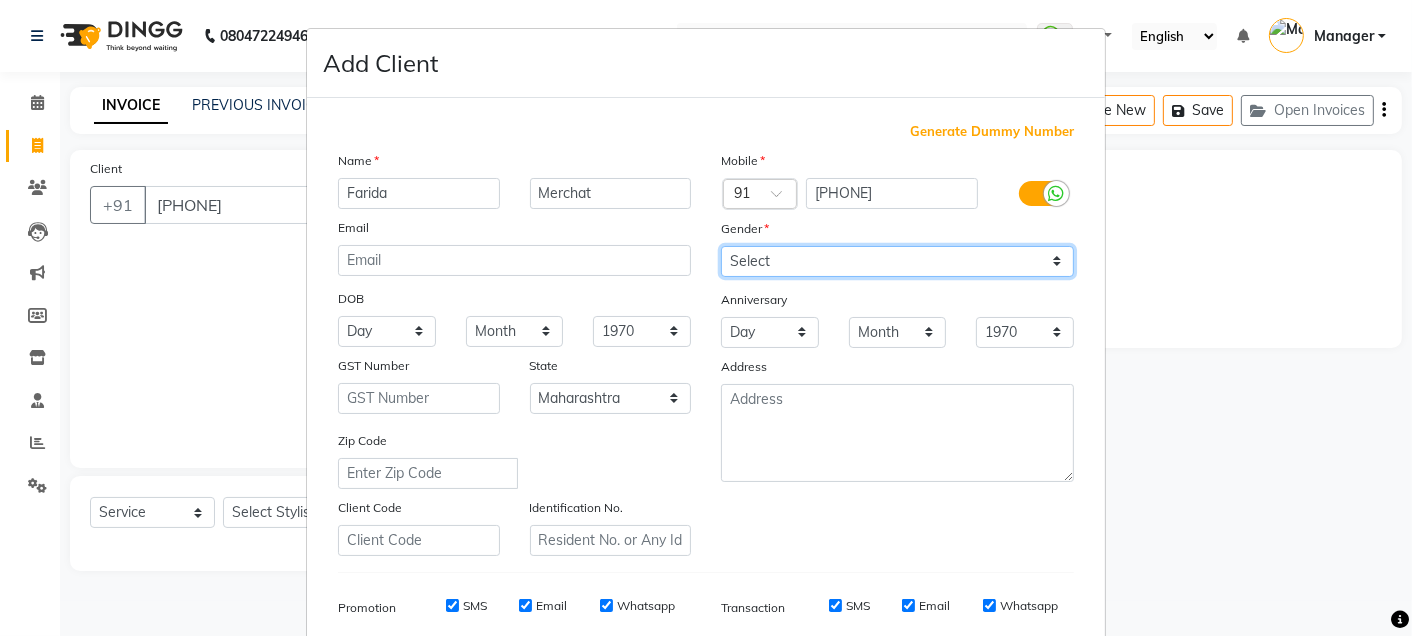 select on "female" 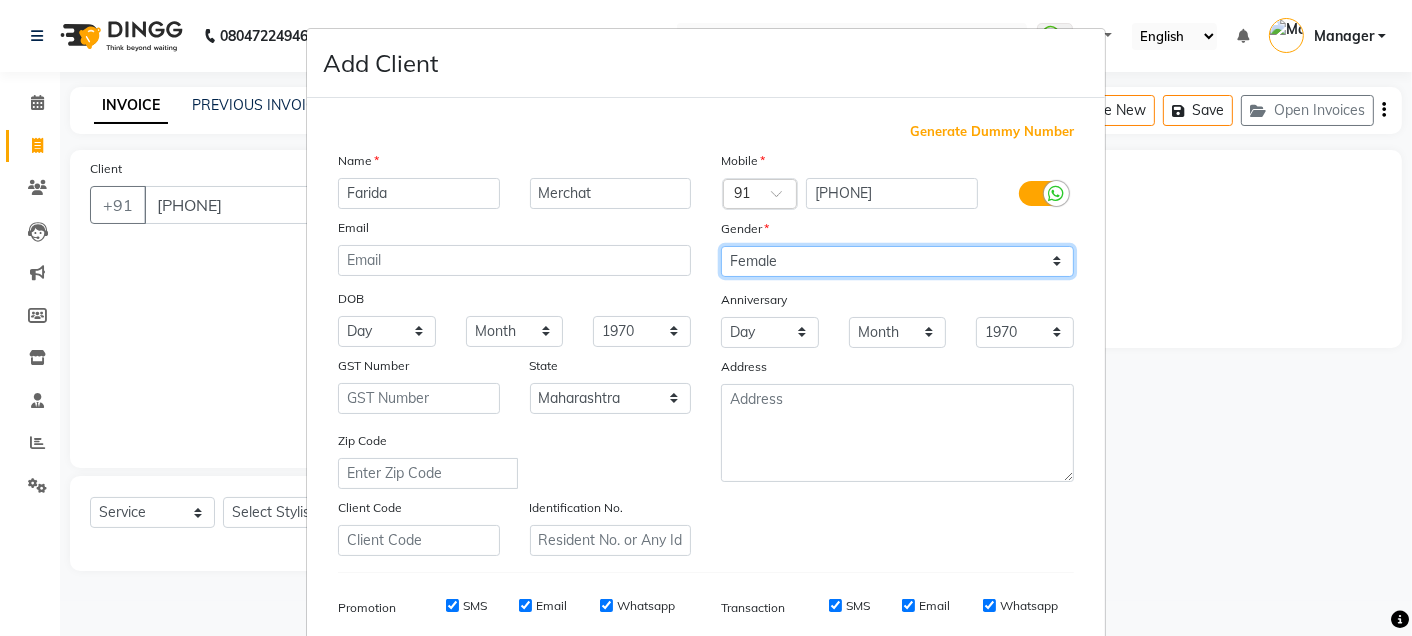 click on "Select Male Female Other Prefer Not To Say" at bounding box center [897, 261] 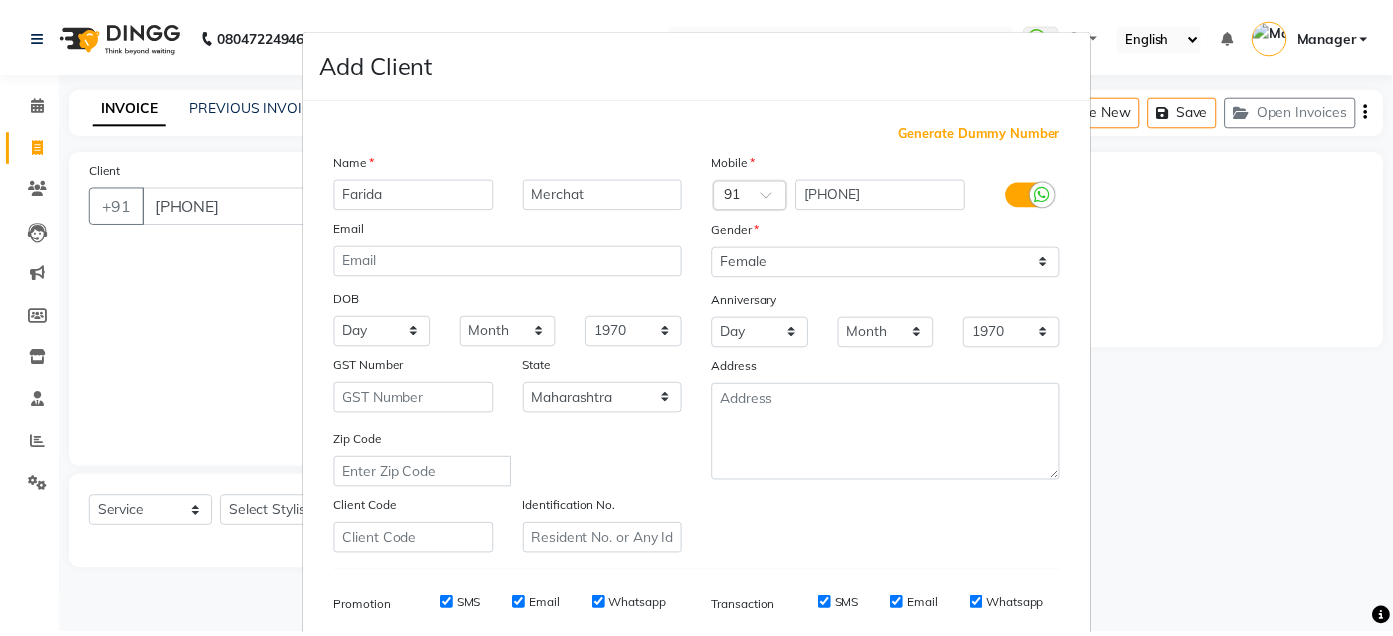 scroll, scrollTop: 286, scrollLeft: 0, axis: vertical 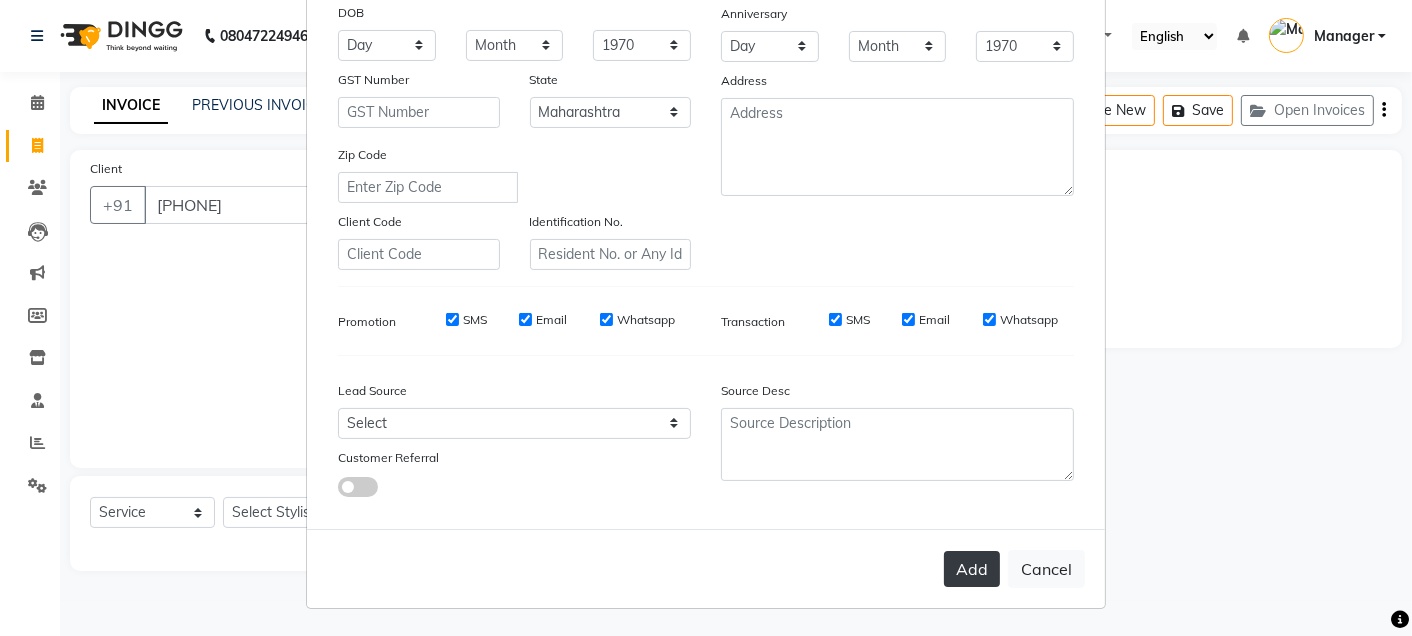 click on "Add" at bounding box center (972, 569) 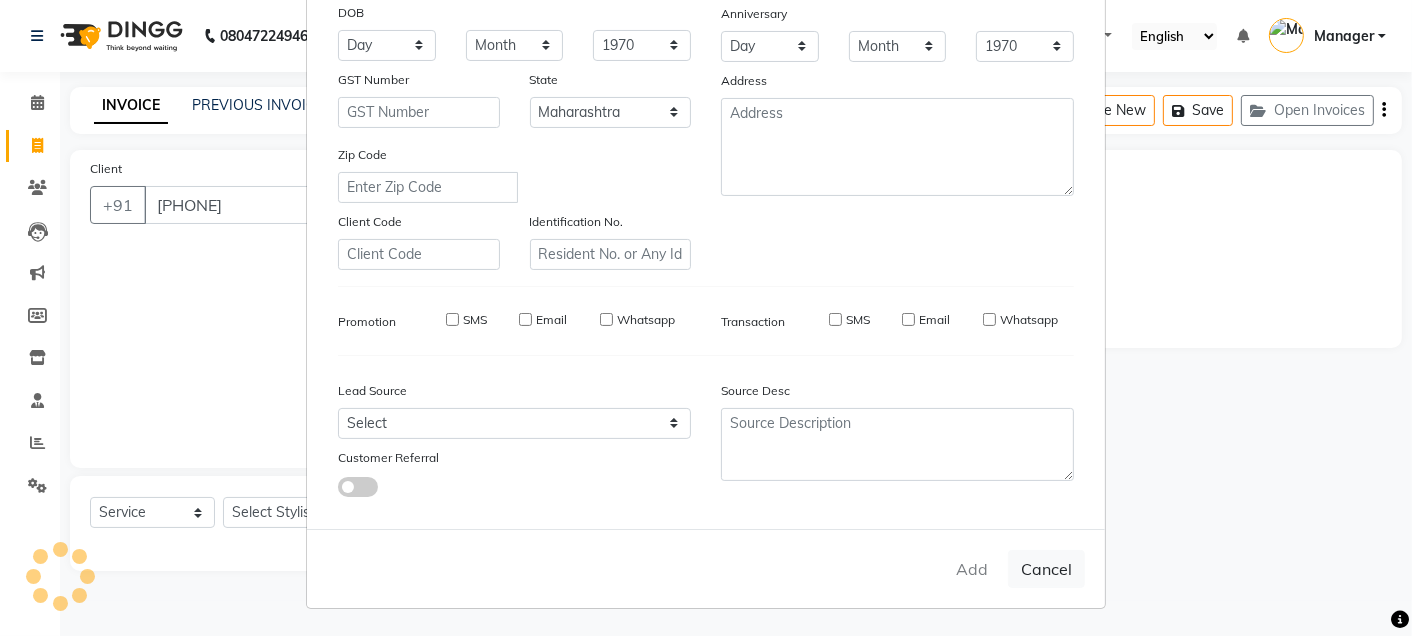 type on "98******77" 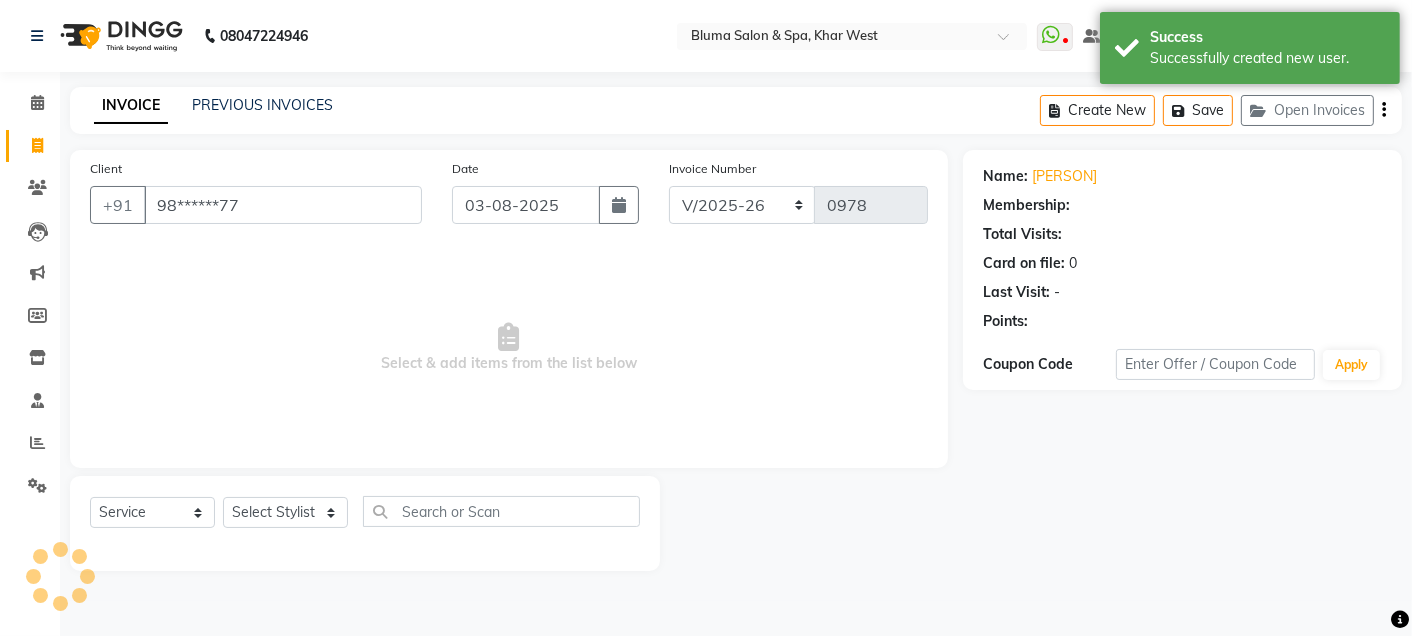 select on "1: Object" 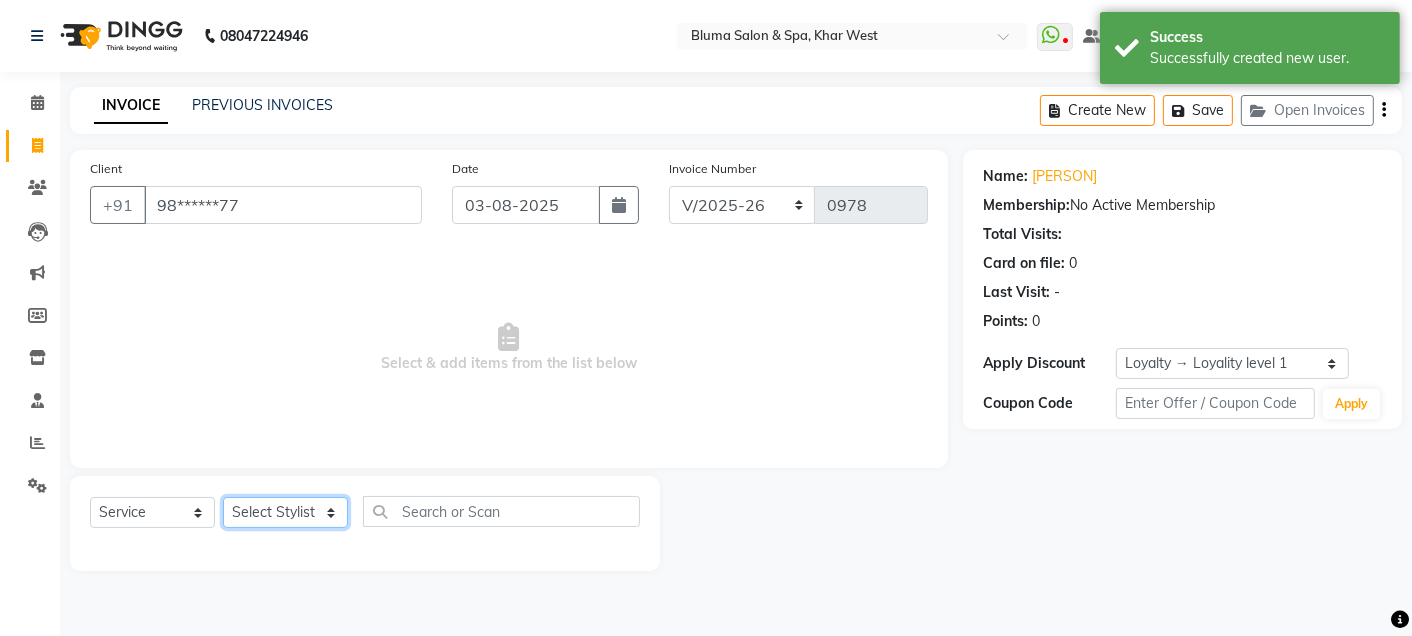 click on "Select Stylist Admin Ajay saroj Alan Athan  DR Prince Varde Manager milind Nasir  PAM parvati gupta  pooja loke Rahul rahul thakur rajesh patel sonali yogita" 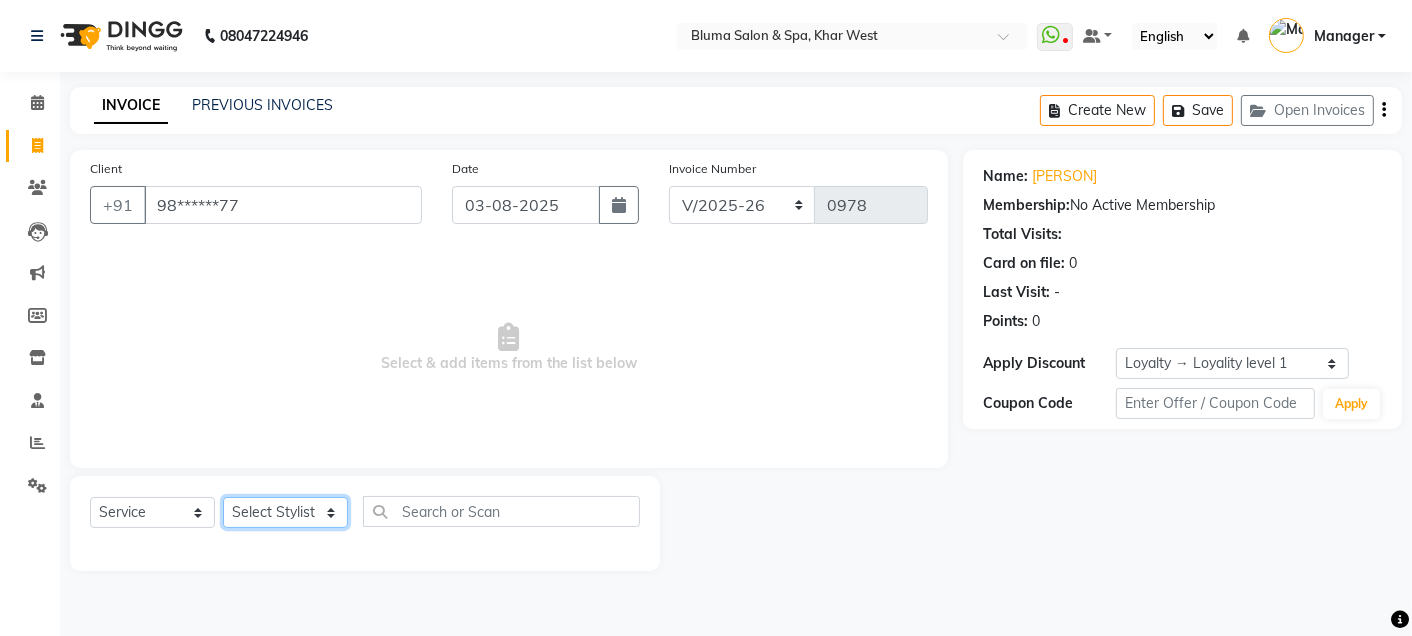 select on "61927" 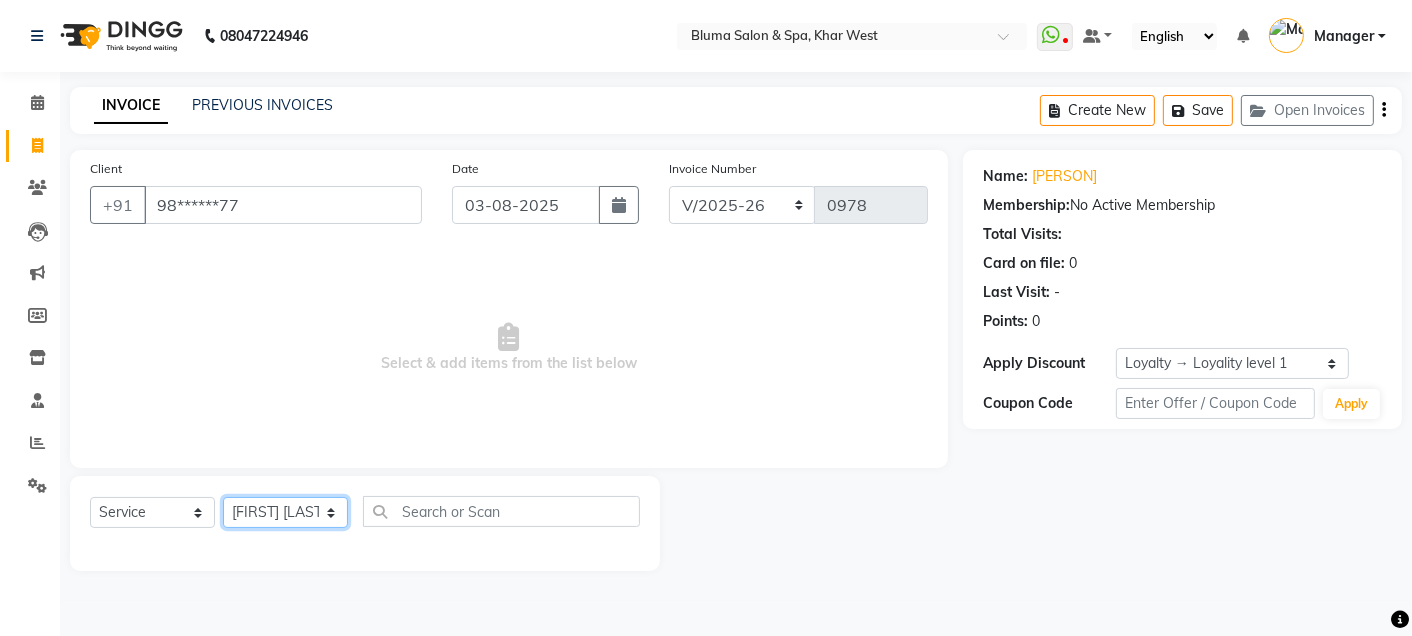 click on "Select Stylist Admin Ajay saroj Alan Athan  DR Prince Varde Manager milind Nasir  PAM parvati gupta  pooja loke Rahul rahul thakur rajesh patel sonali yogita" 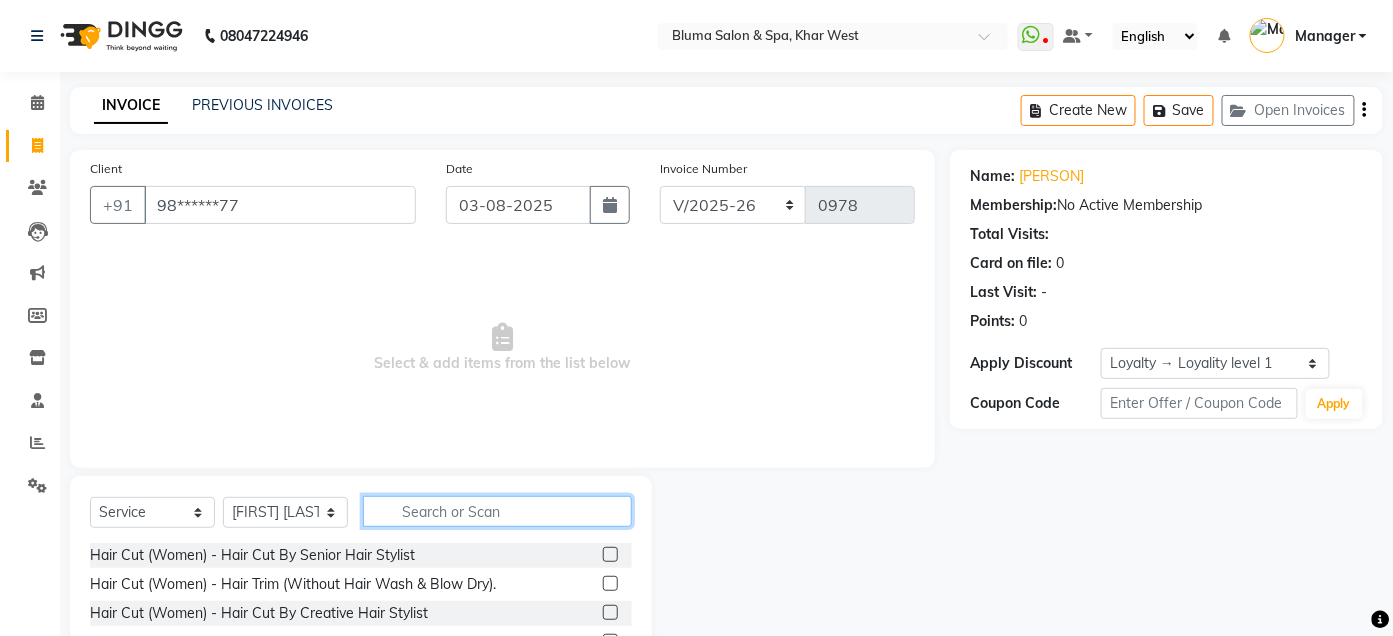 click 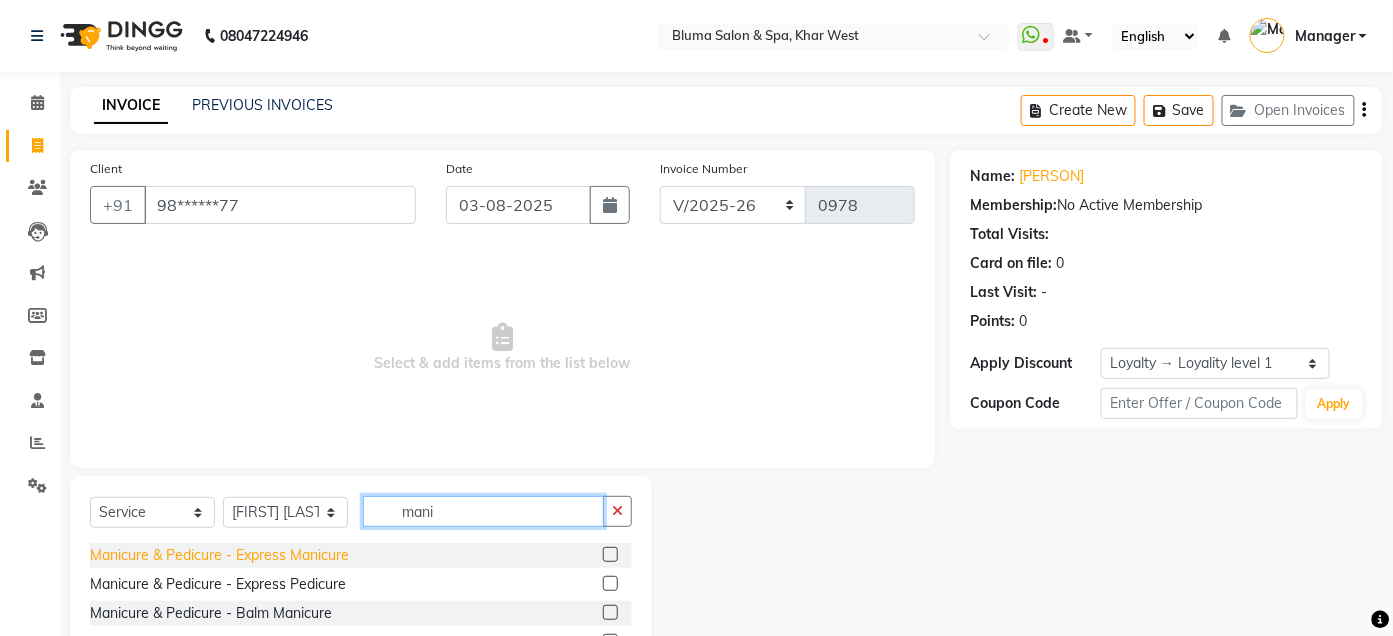 type on "mani" 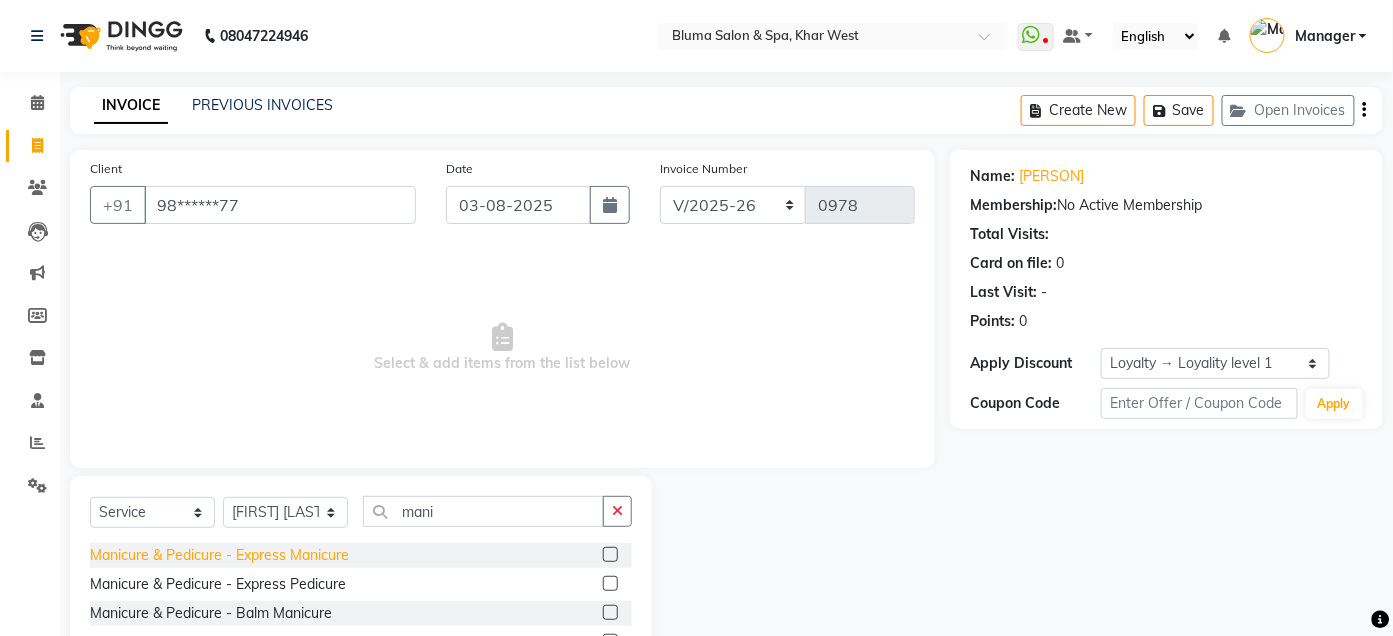 click on "Manicure & Pedicure - Express Manicure" 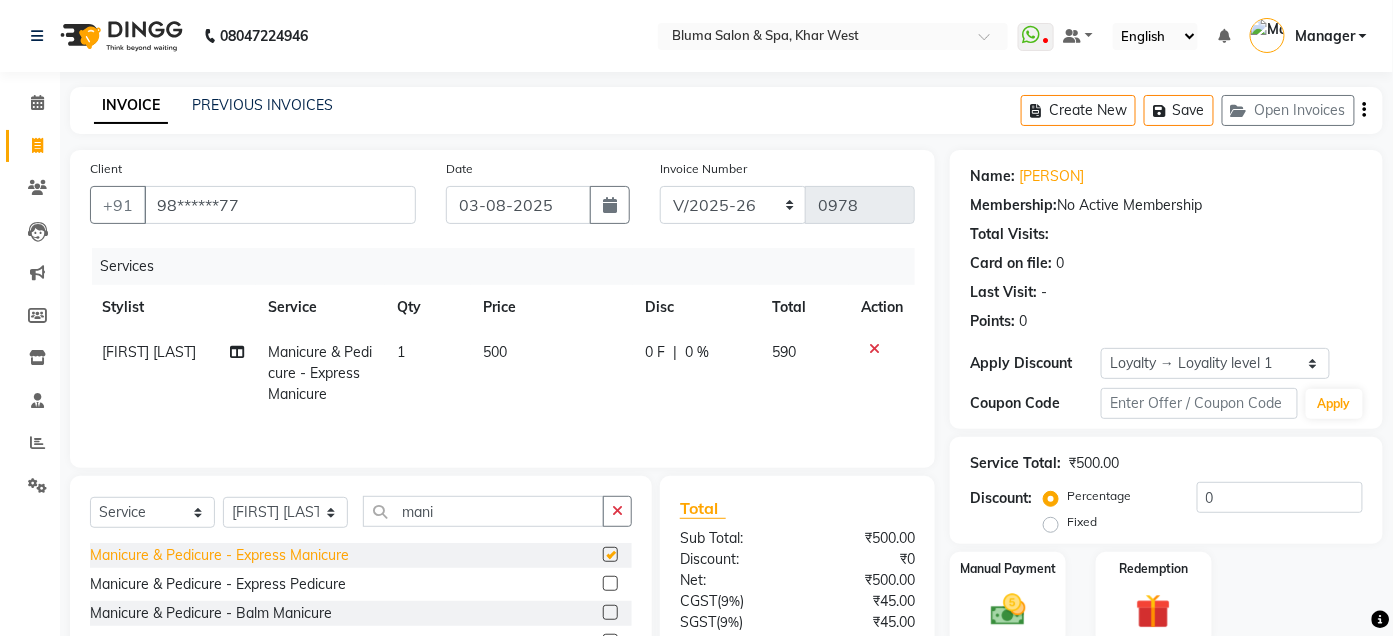 checkbox on "false" 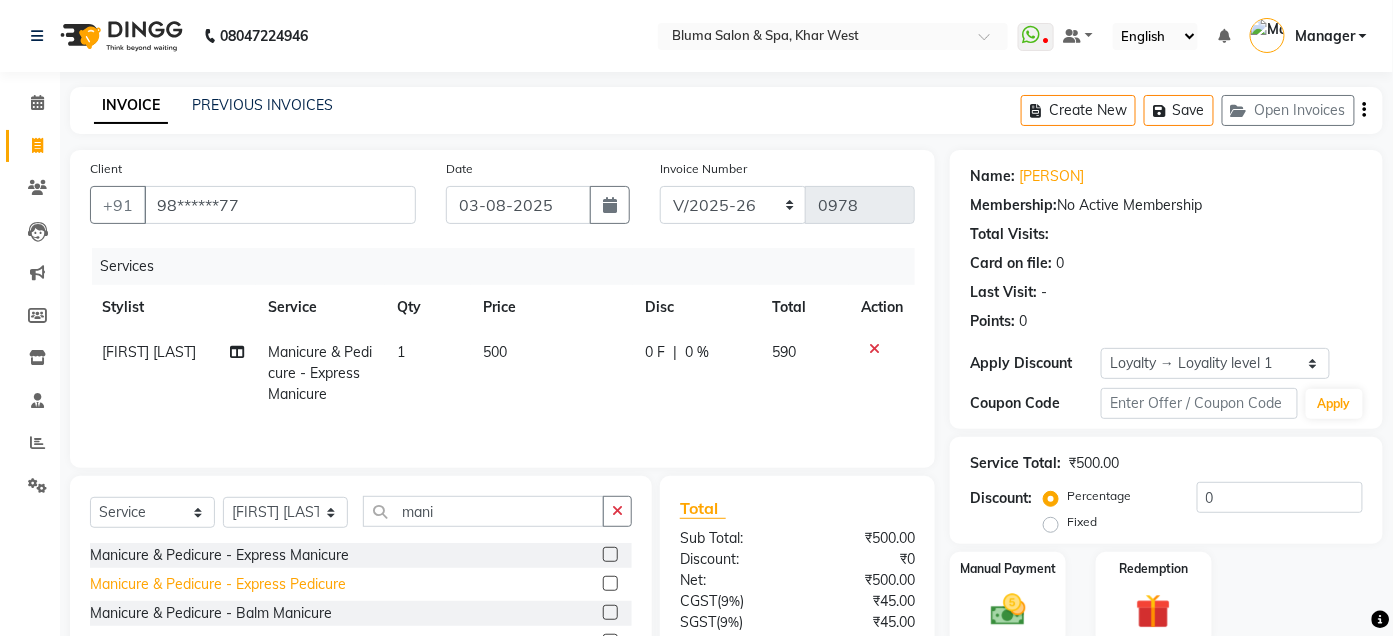 click on "Manicure & Pedicure - Express Pedicure" 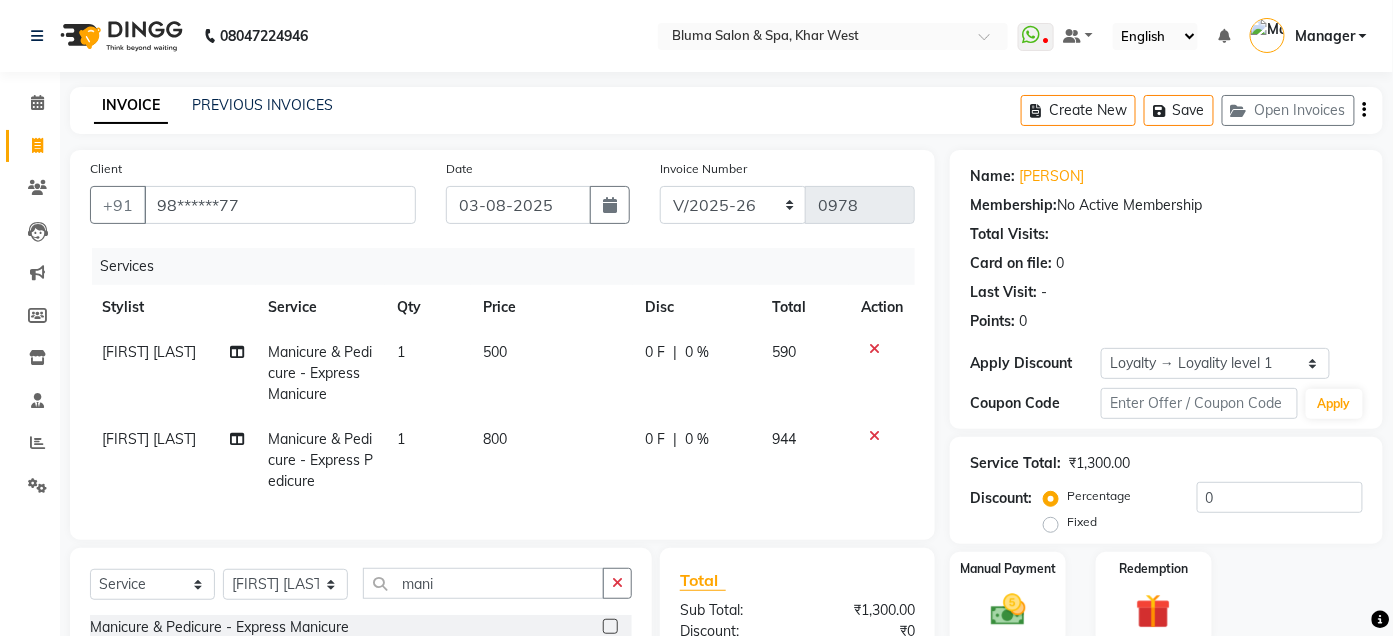 checkbox on "false" 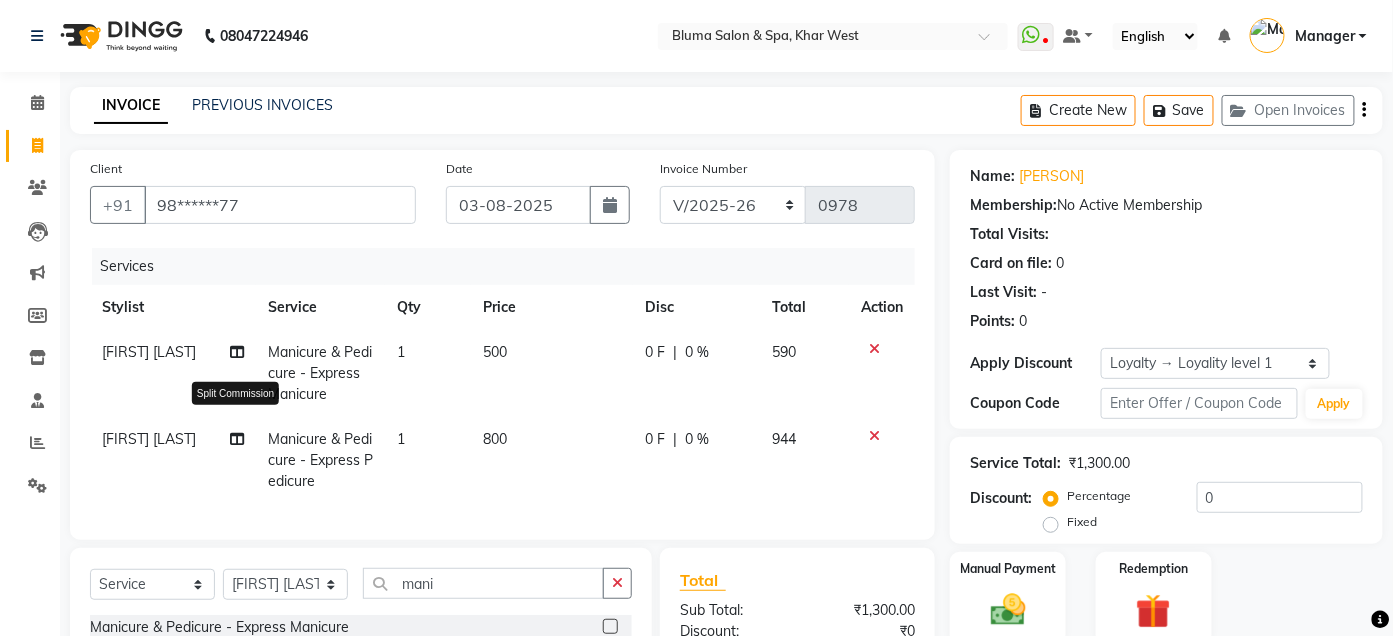 click 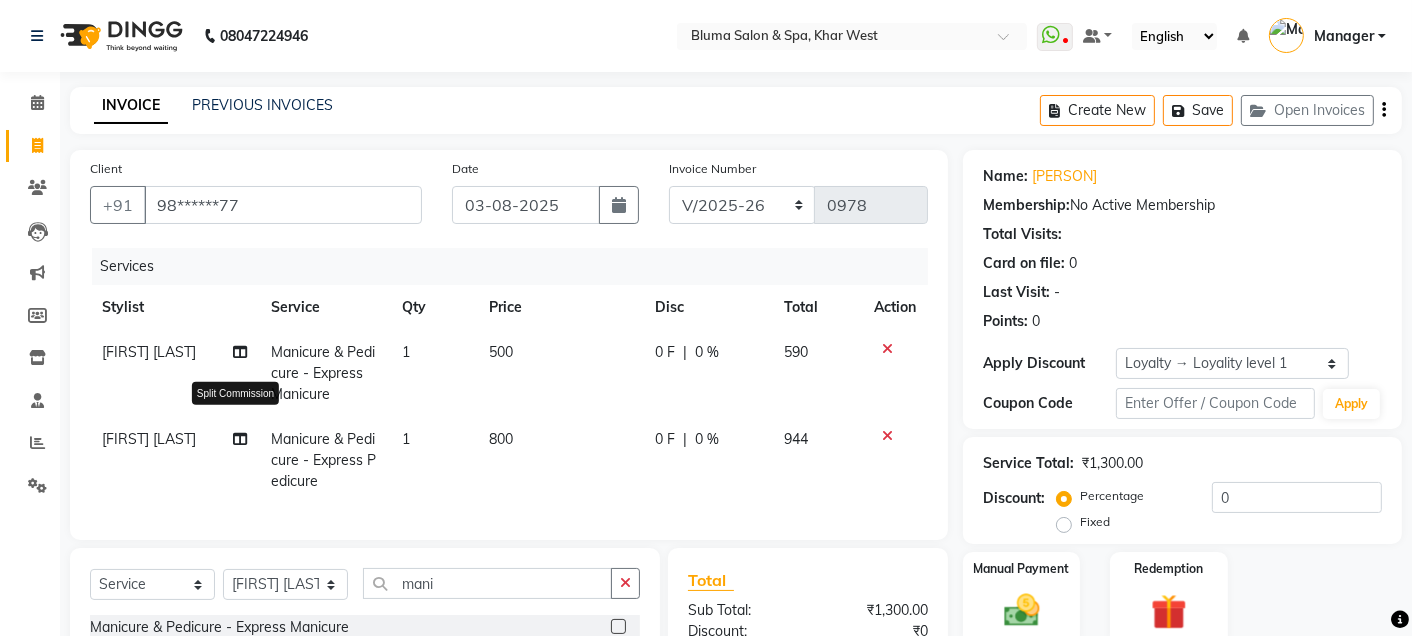 select on "61927" 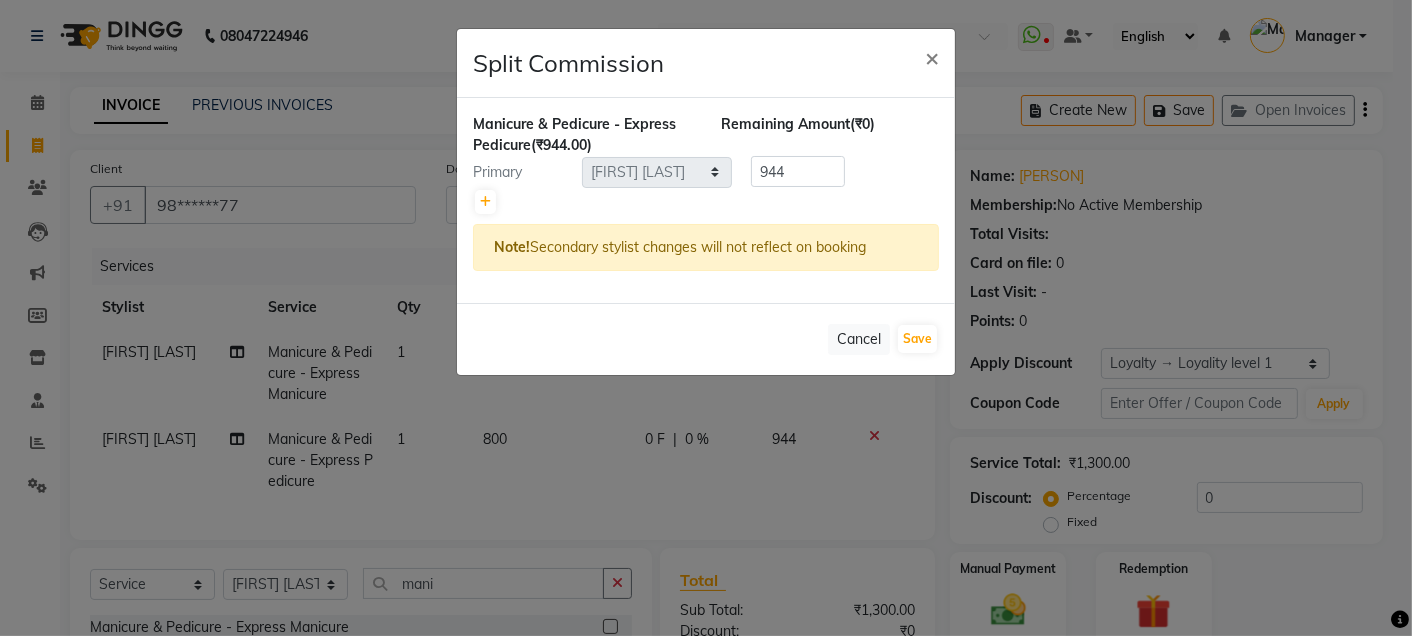 click on "Split Commission × [SERVICE] & [SERVICE] - [SERVICE]  ([CURRENCY][PRICE]) Remaining Amount  ([CURRENCY][PRICE]) Primary Select  Admin   [PERSON]   [PERSON]   [PERSON]    DR [LAST] [LAST]   Manager   [PERSON]   [PERSON]    PAM   [PERSON]    [PERSON]   [PERSON]   [PERSON]   [PERSON]   [PERSON] [PRICE] Note!  Secondary stylist changes will not reflect on booking   Cancel   Save" 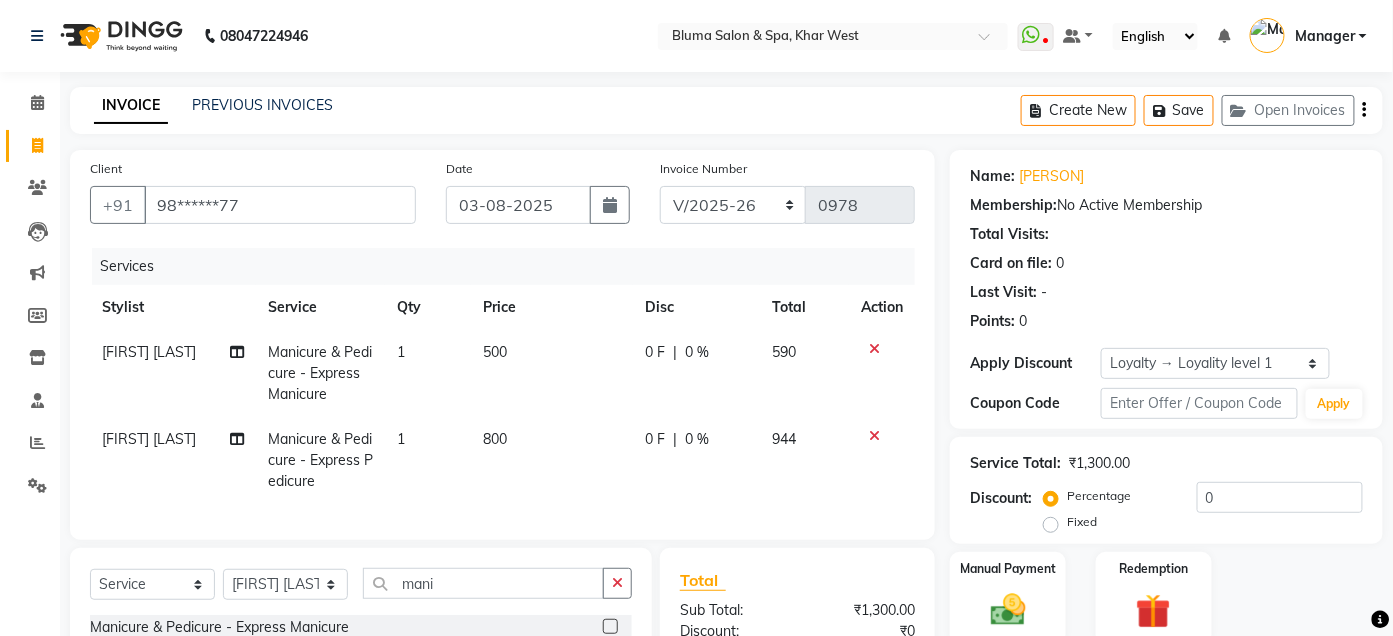 click on "[FIRST] [LAST]" 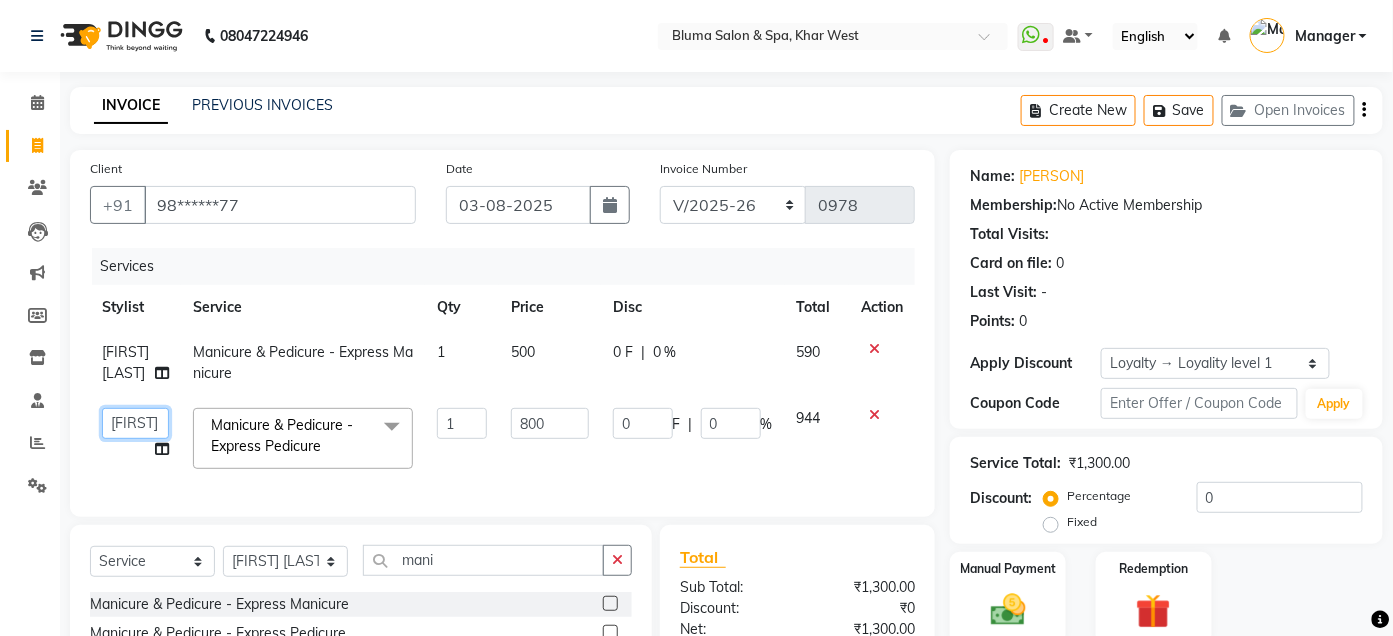 click on "Admin   [PERSON]   [PERSON]   [PERSON]    DR [LAST] [LAST]   Manager   [PERSON]   [PERSON]    PAM   [PERSON]    [PERSON]   [PERSON]   [PERSON]   [PERSON]   [PERSON]" 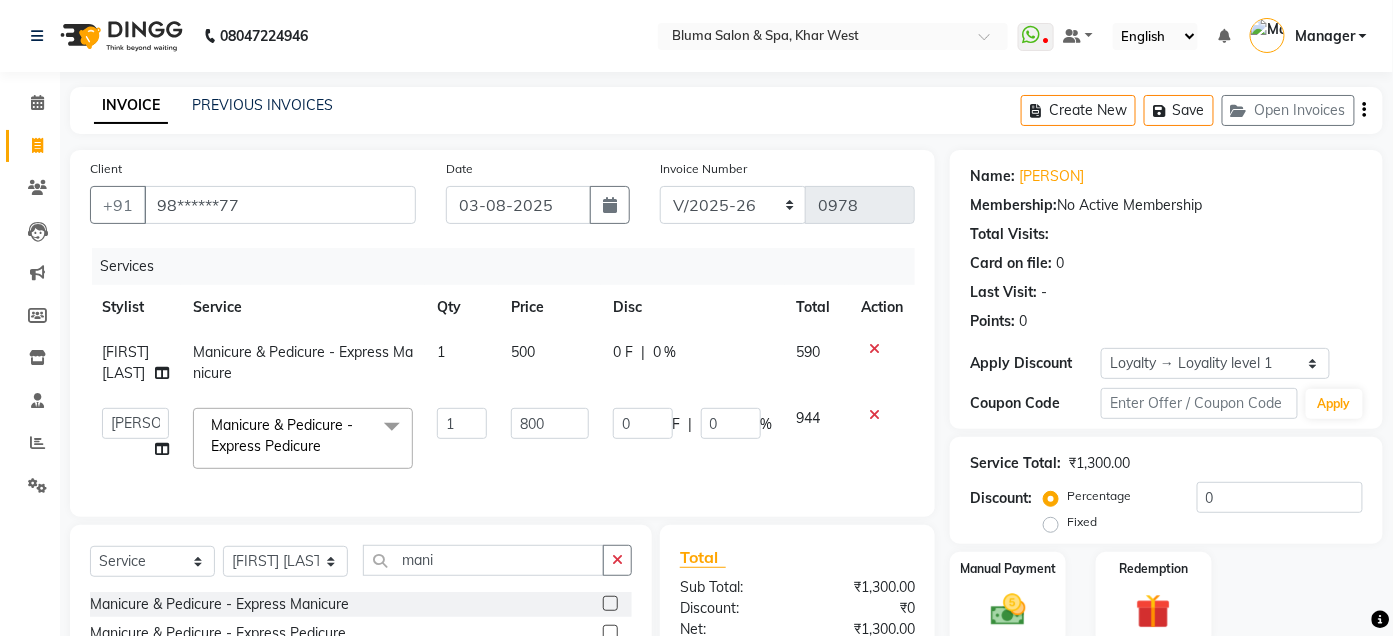 select on "59836" 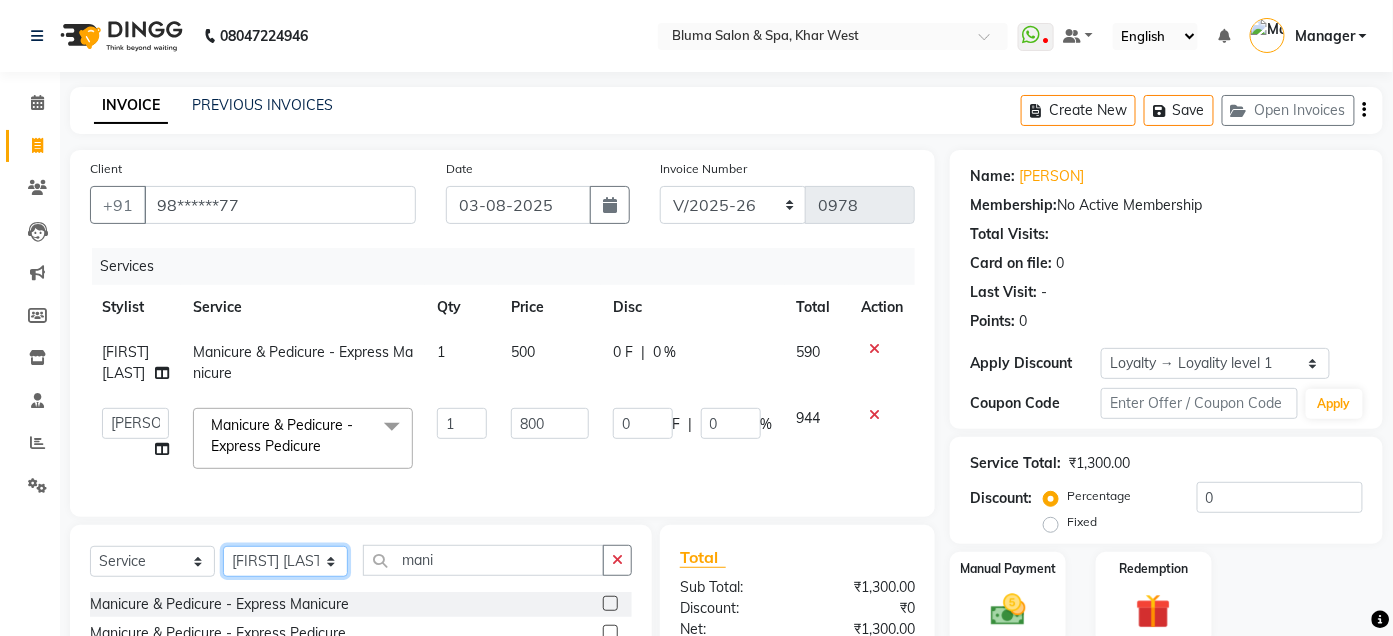 click on "Select Stylist Admin Ajay saroj Alan Athan  DR Prince Varde Manager milind Nasir  PAM parvati gupta  pooja loke Rahul rahul thakur rajesh patel sonali yogita" 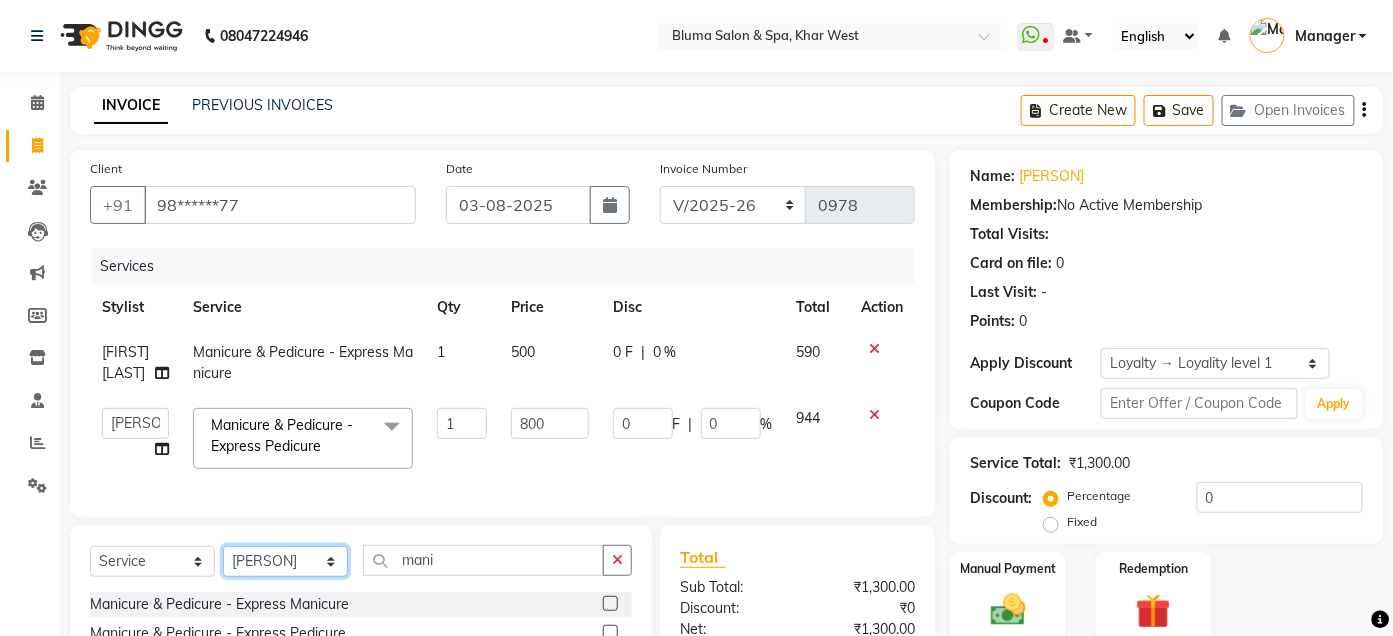 click on "Select Stylist Admin Ajay saroj Alan Athan  DR Prince Varde Manager milind Nasir  PAM parvati gupta  pooja loke Rahul rahul thakur rajesh patel sonali yogita" 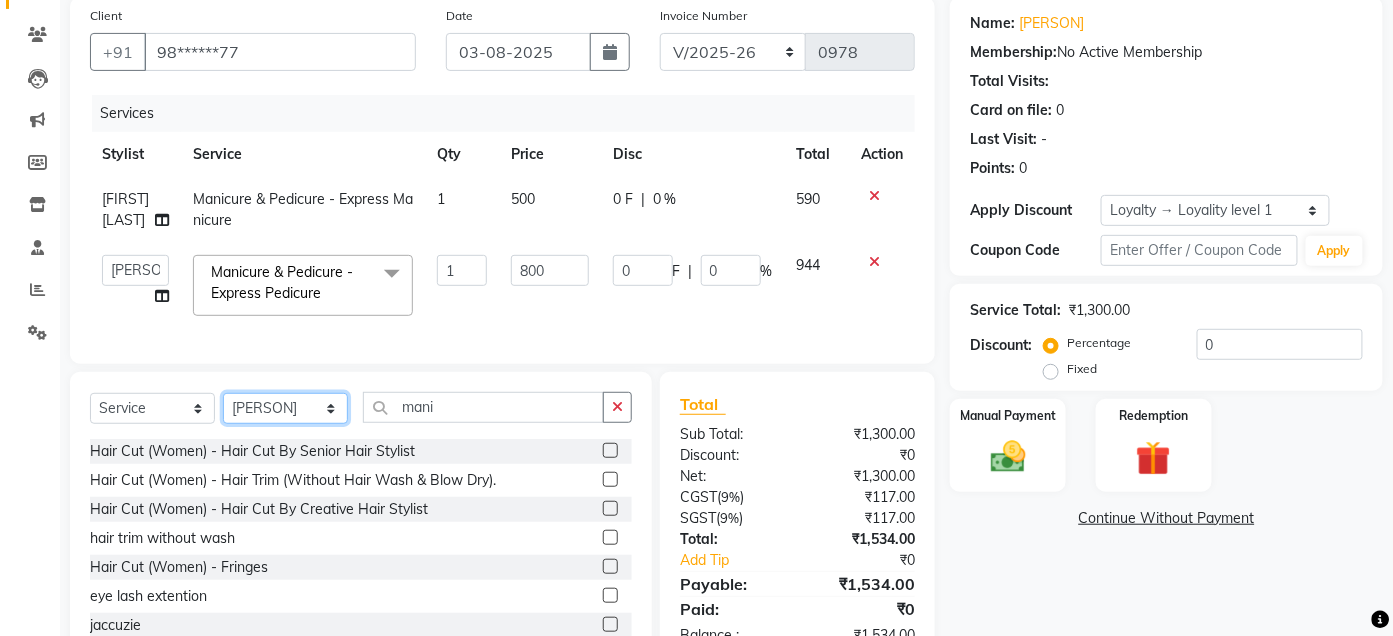 scroll, scrollTop: 231, scrollLeft: 0, axis: vertical 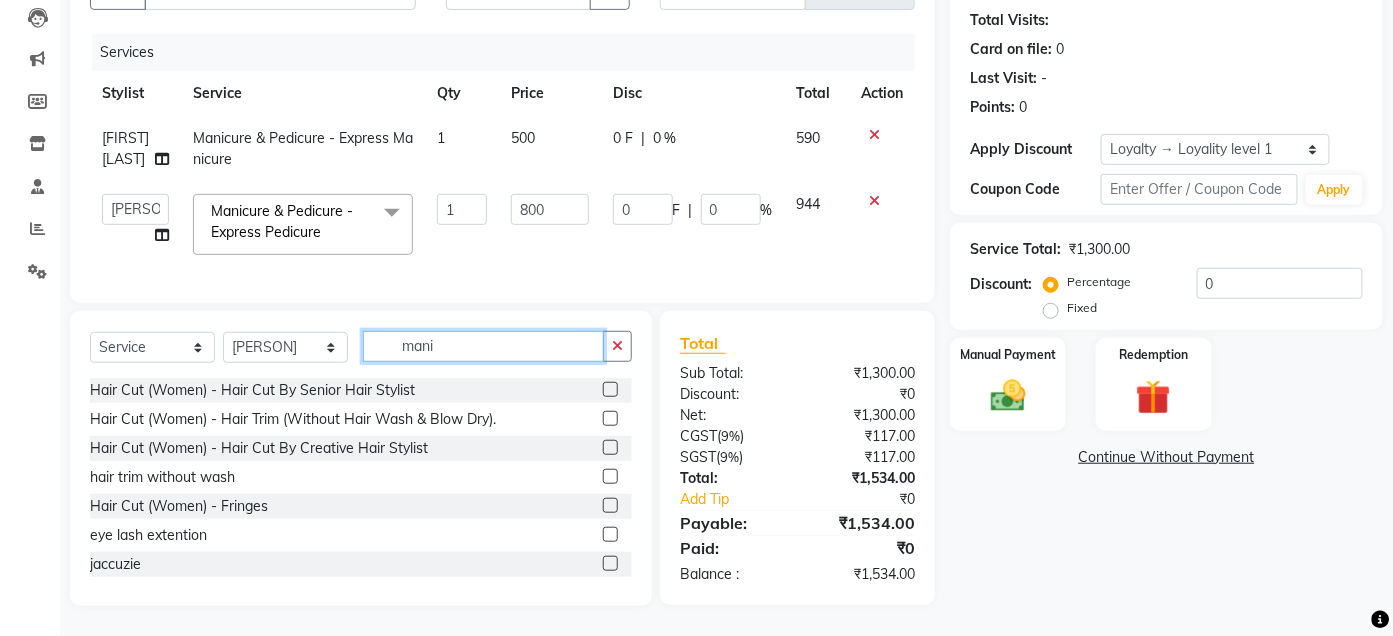 click on "mani" 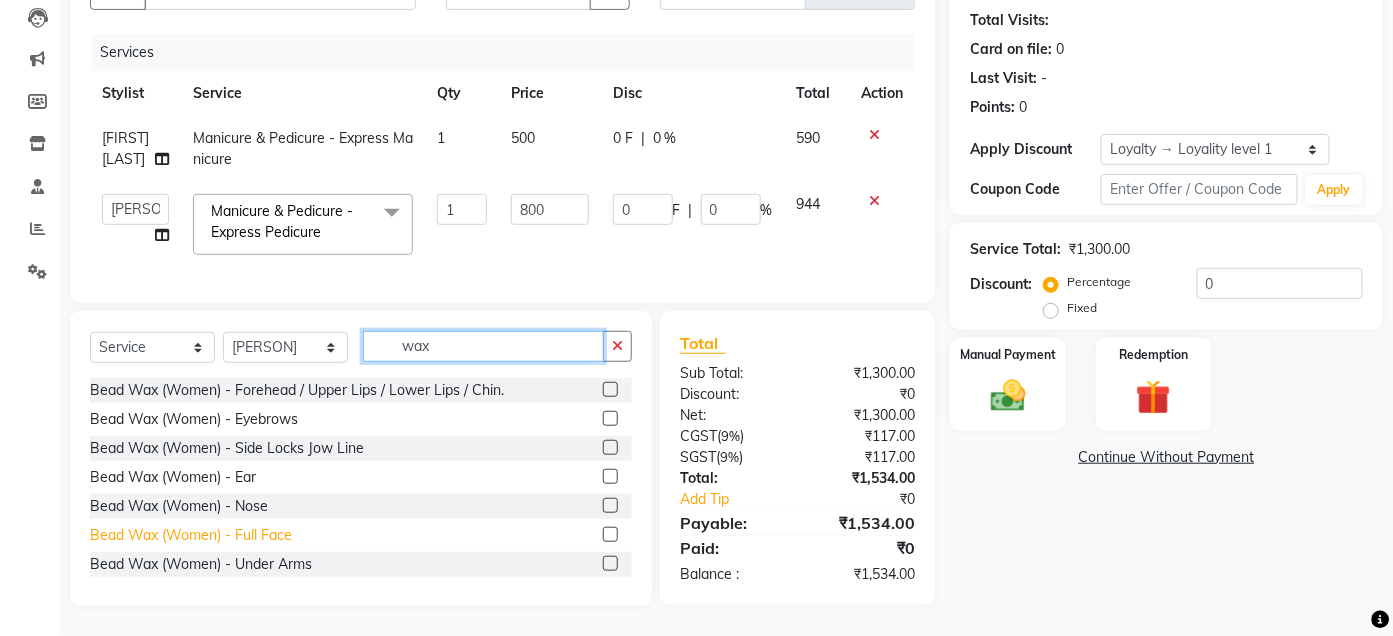 type on "wax" 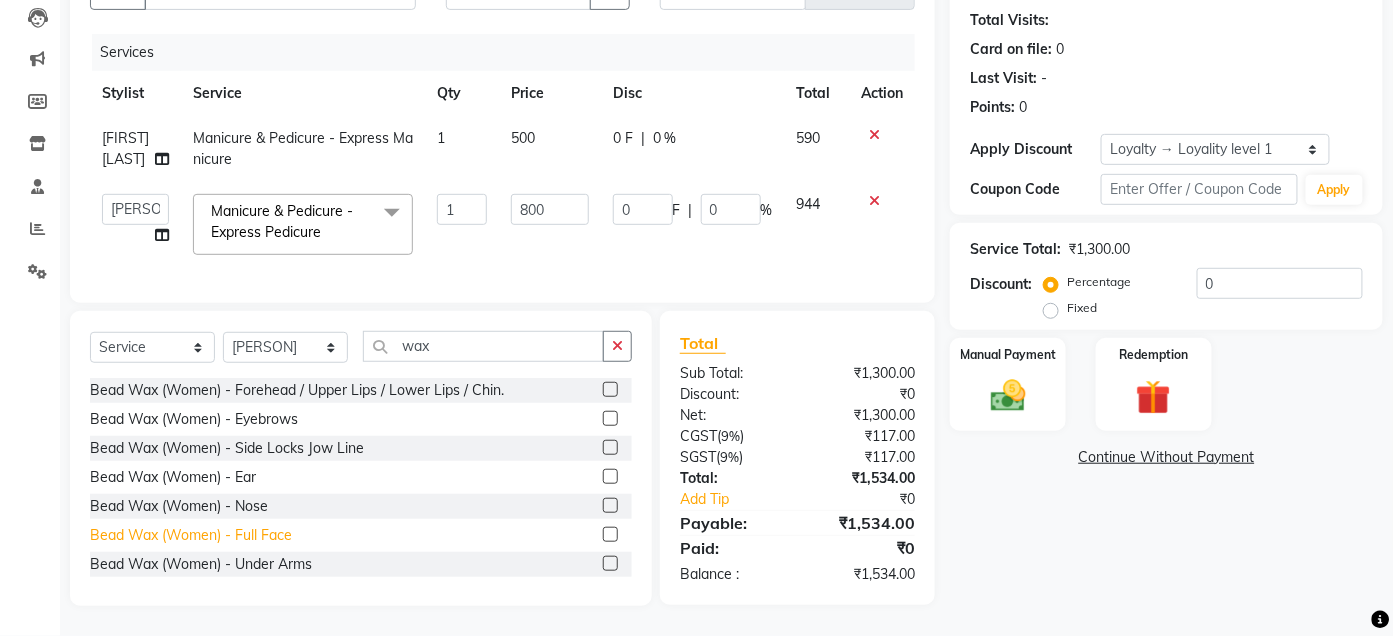 click on "Bead Wax (Women) - Full Face" 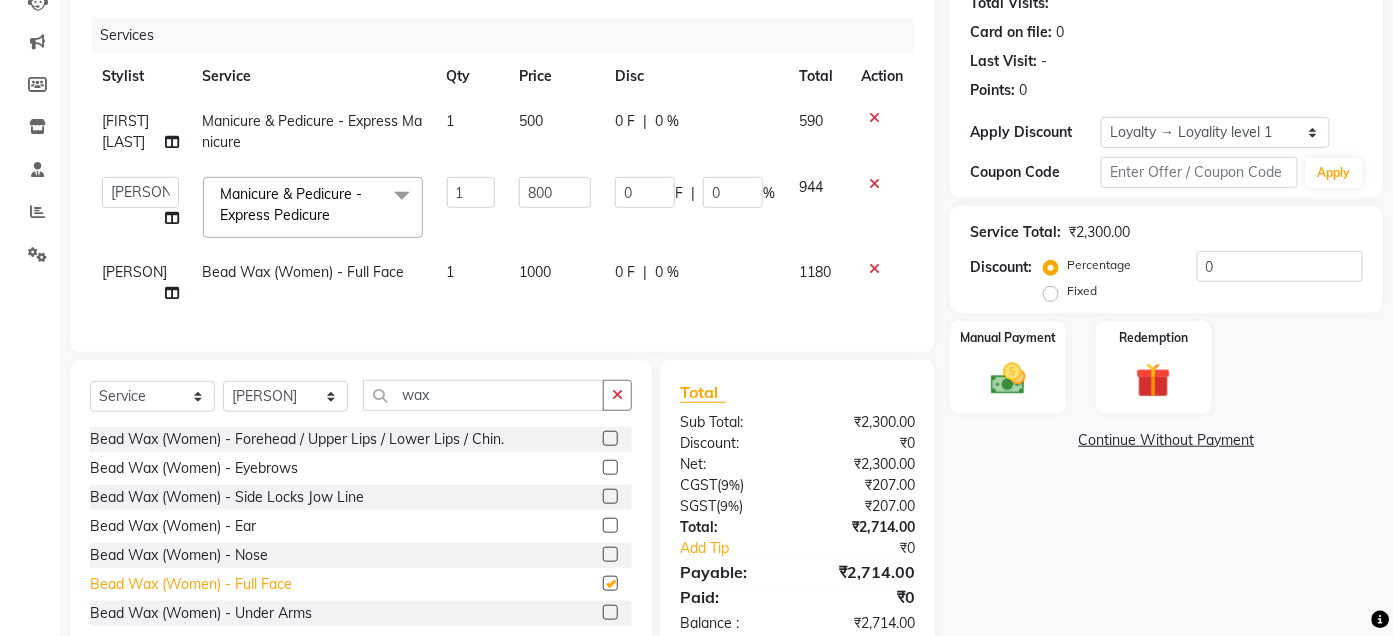 checkbox on "false" 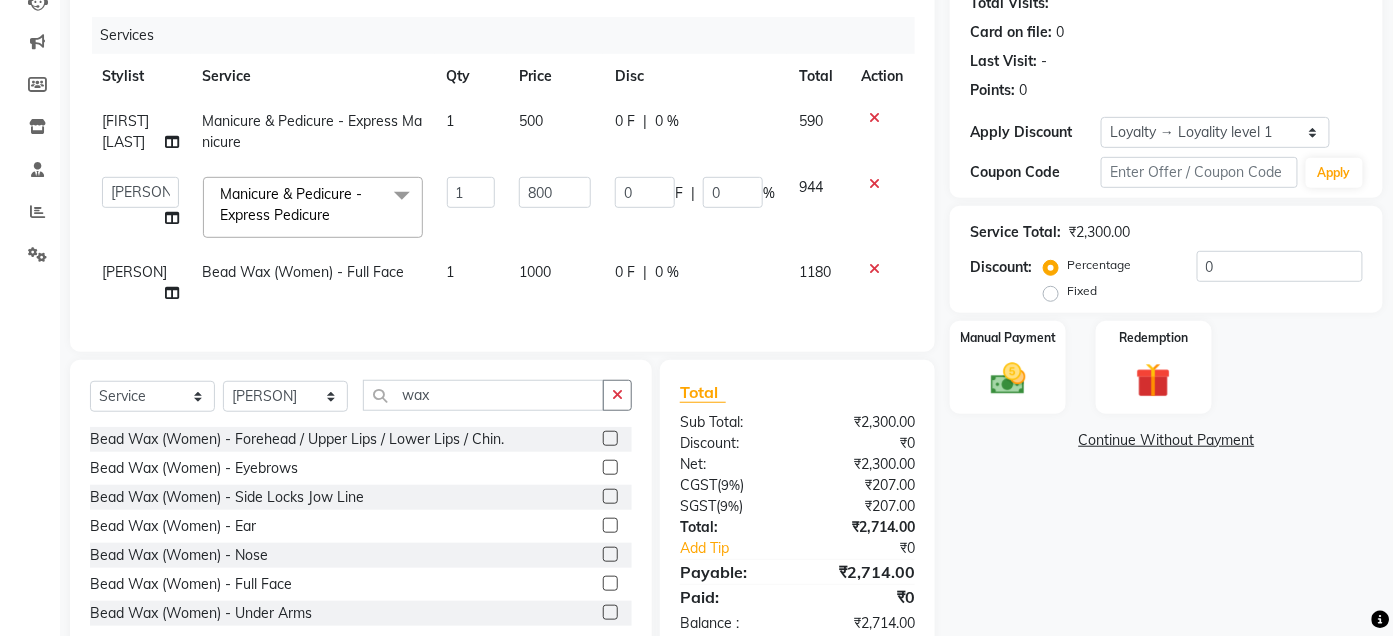click on "1000" 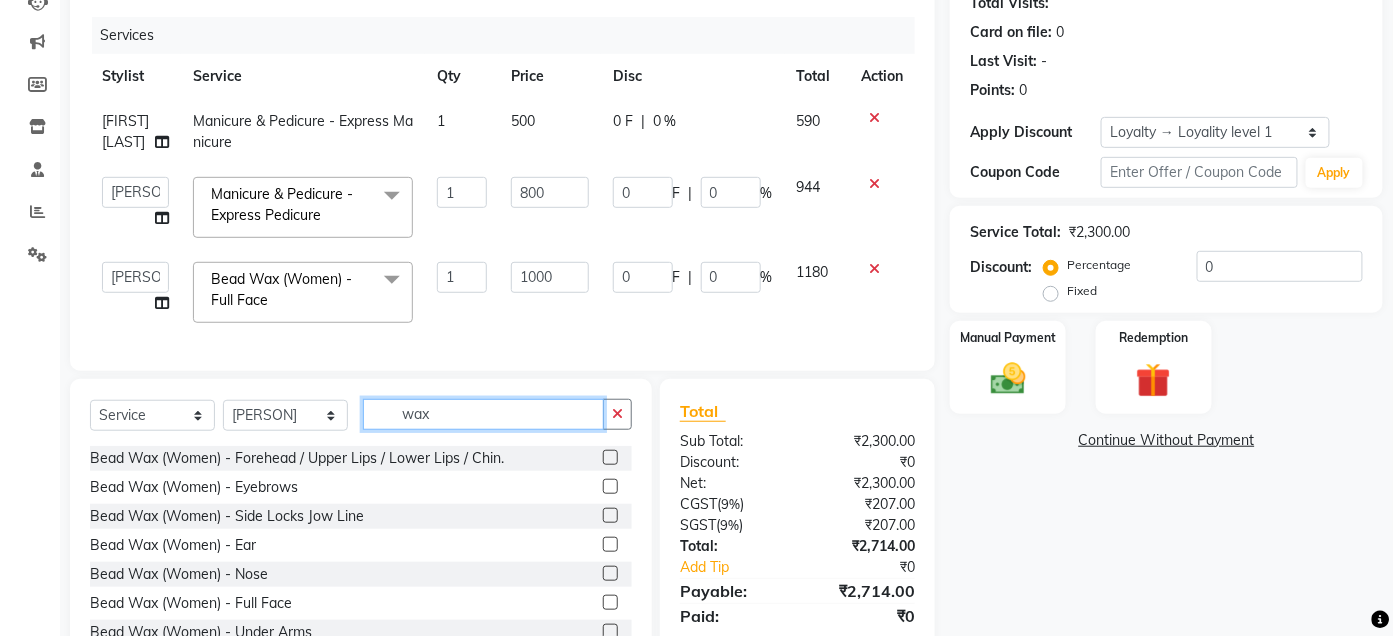 click on "wax" 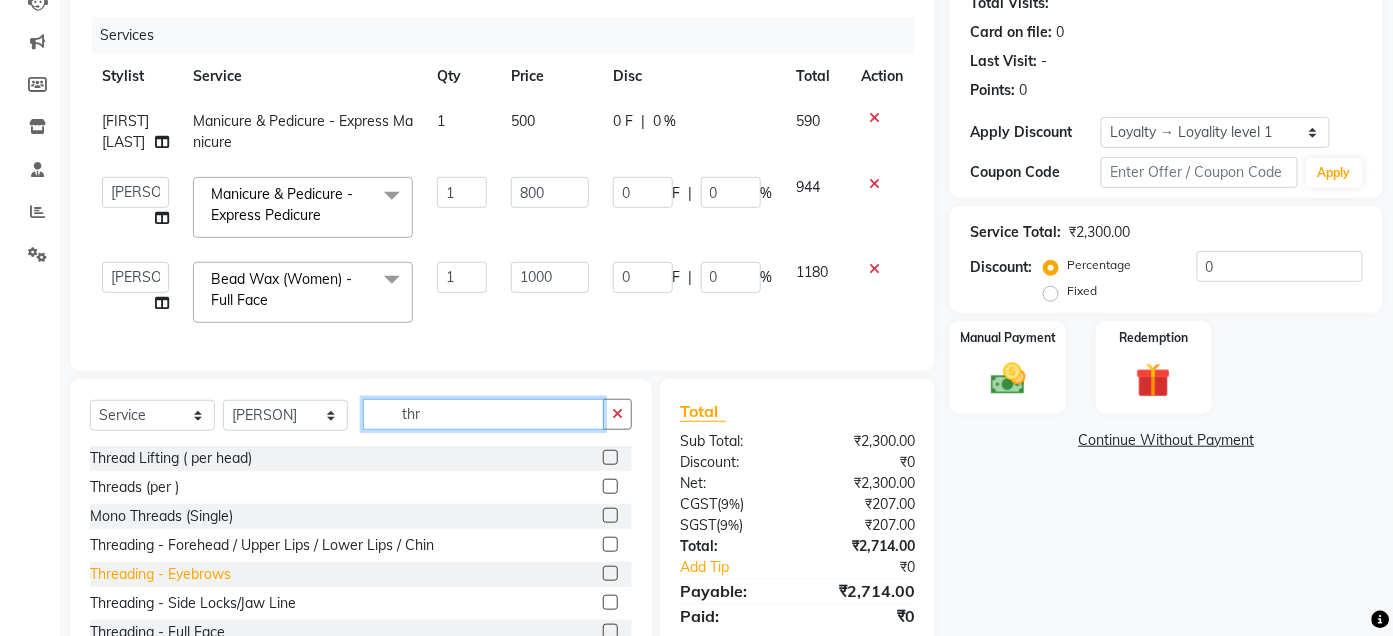 type on "thr" 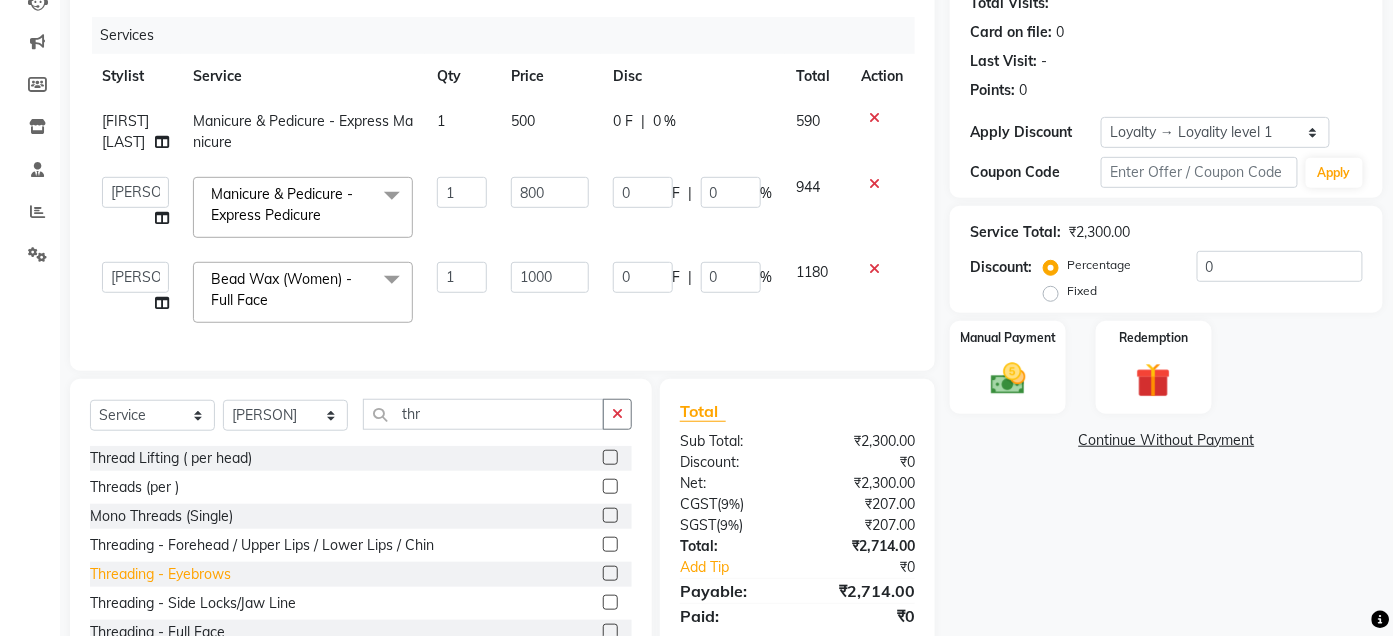 click on "Threading  - Eyebrows" 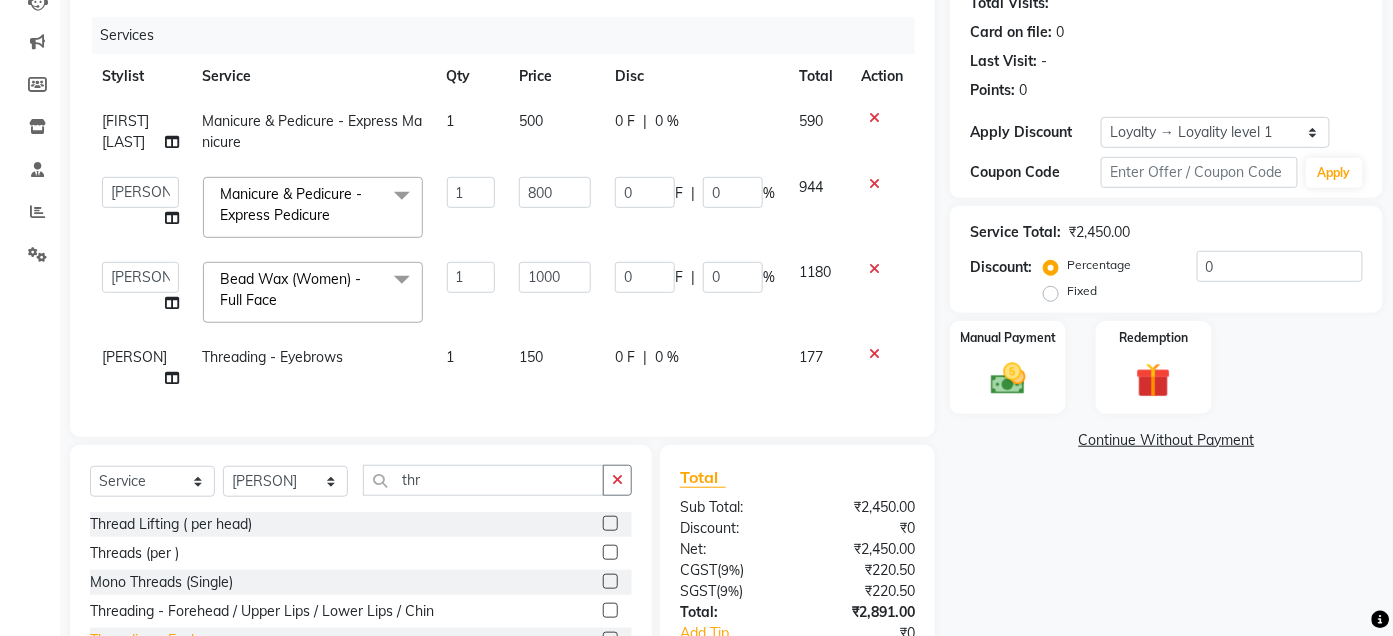 checkbox on "false" 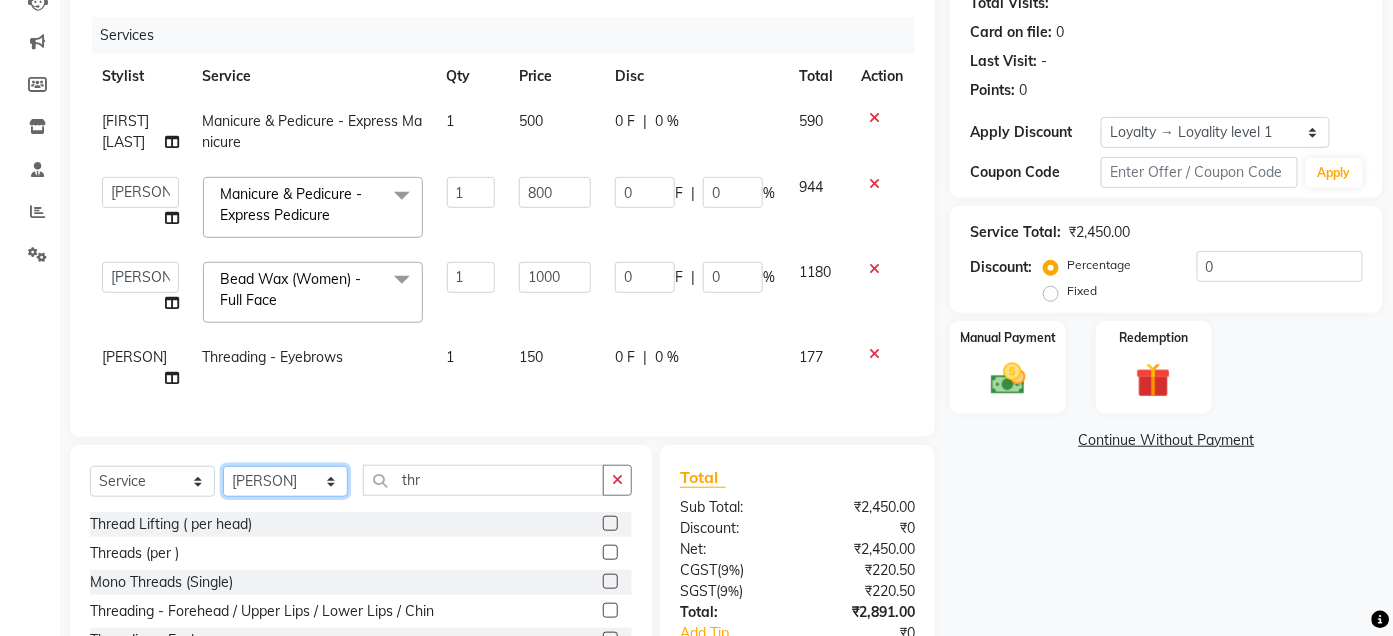 click on "Select Stylist Admin Ajay saroj Alan Athan  DR Prince Varde Manager milind Nasir  PAM parvati gupta  pooja loke Rahul rahul thakur rajesh patel sonali yogita" 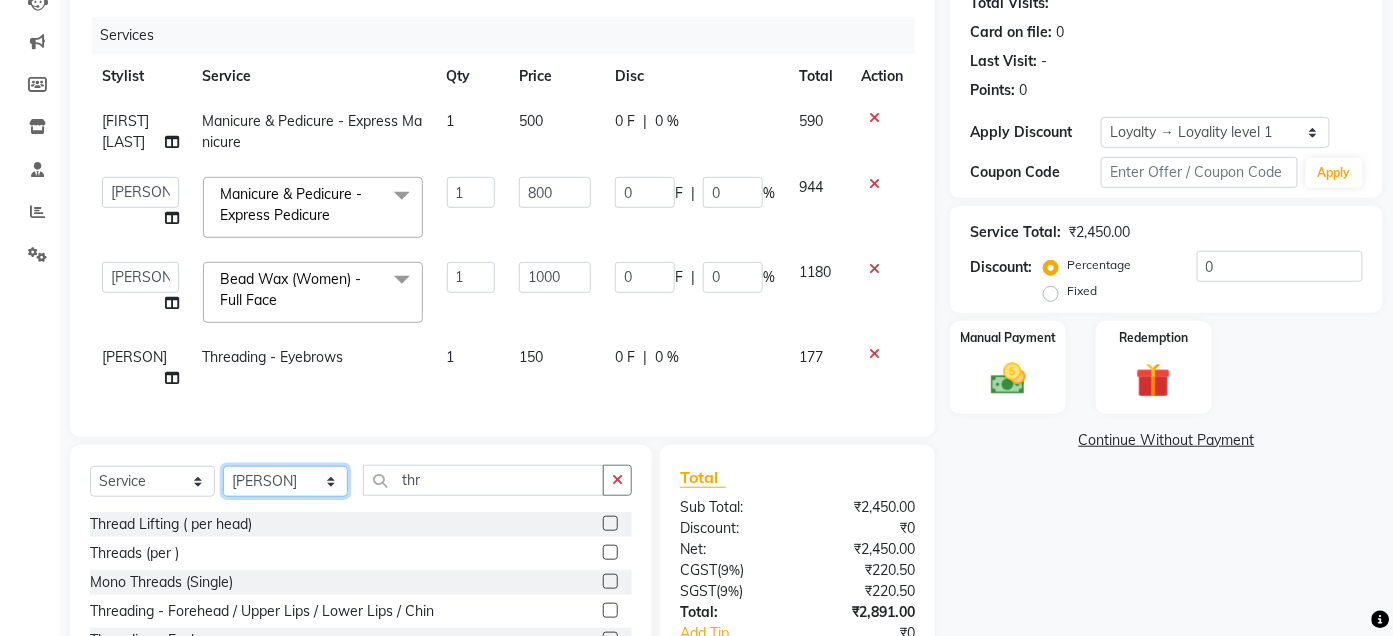 select on "75599" 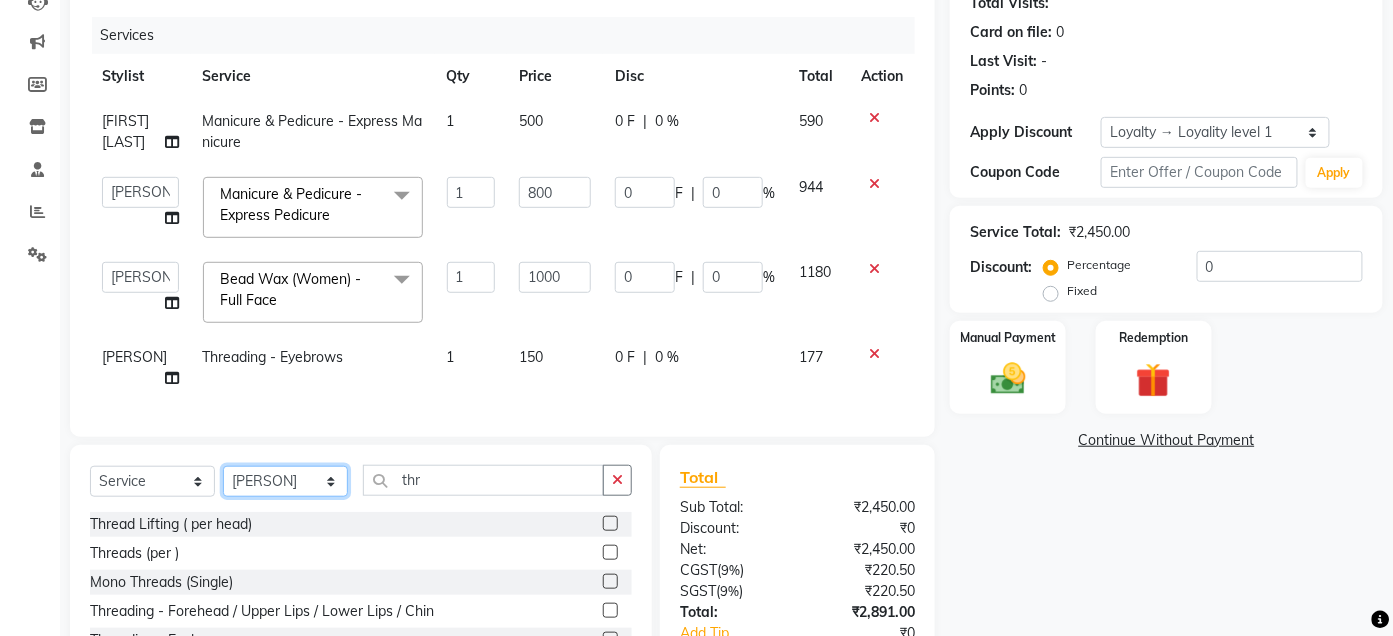 click on "Select Stylist Admin Ajay saroj Alan Athan  DR Prince Varde Manager milind Nasir  PAM parvati gupta  pooja loke Rahul rahul thakur rajesh patel sonali yogita" 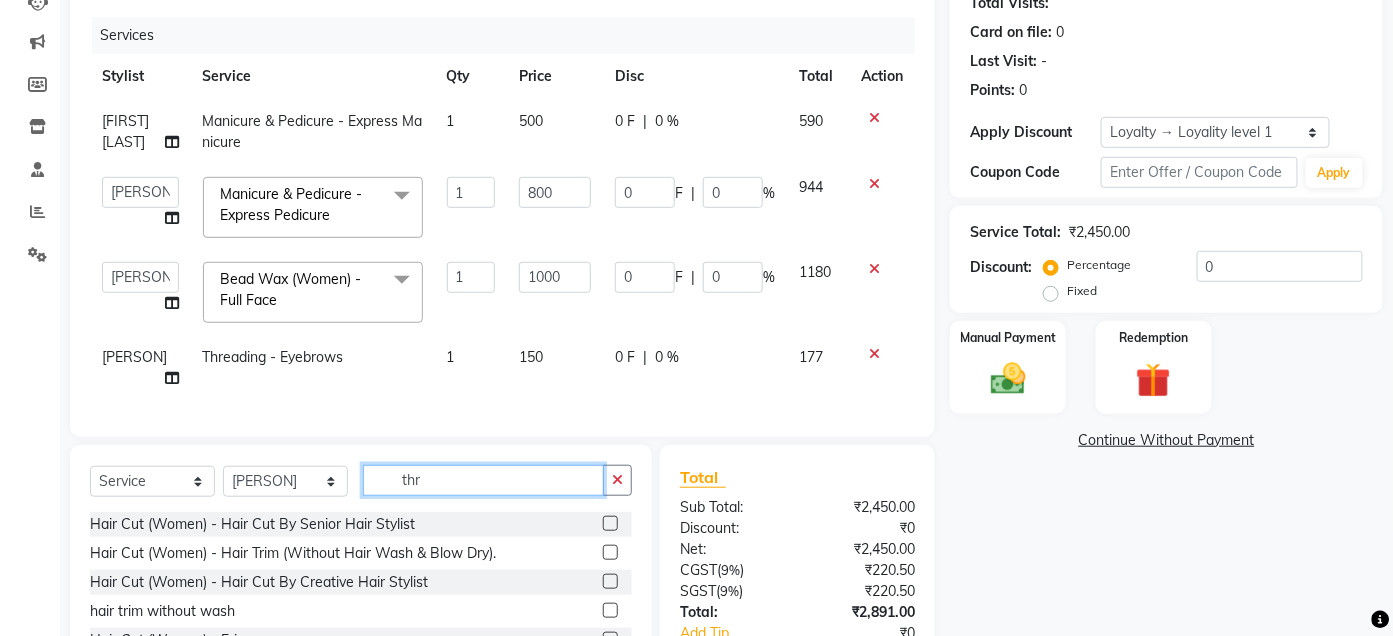 click on "thr" 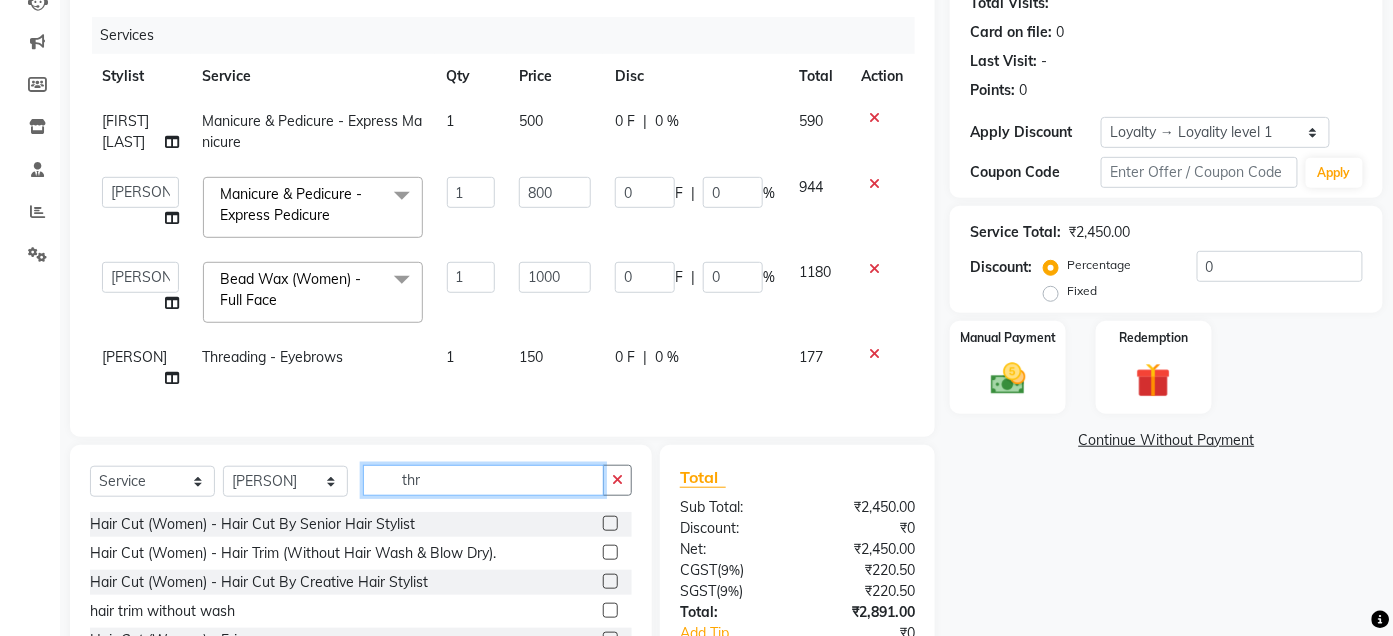 click on "thr" 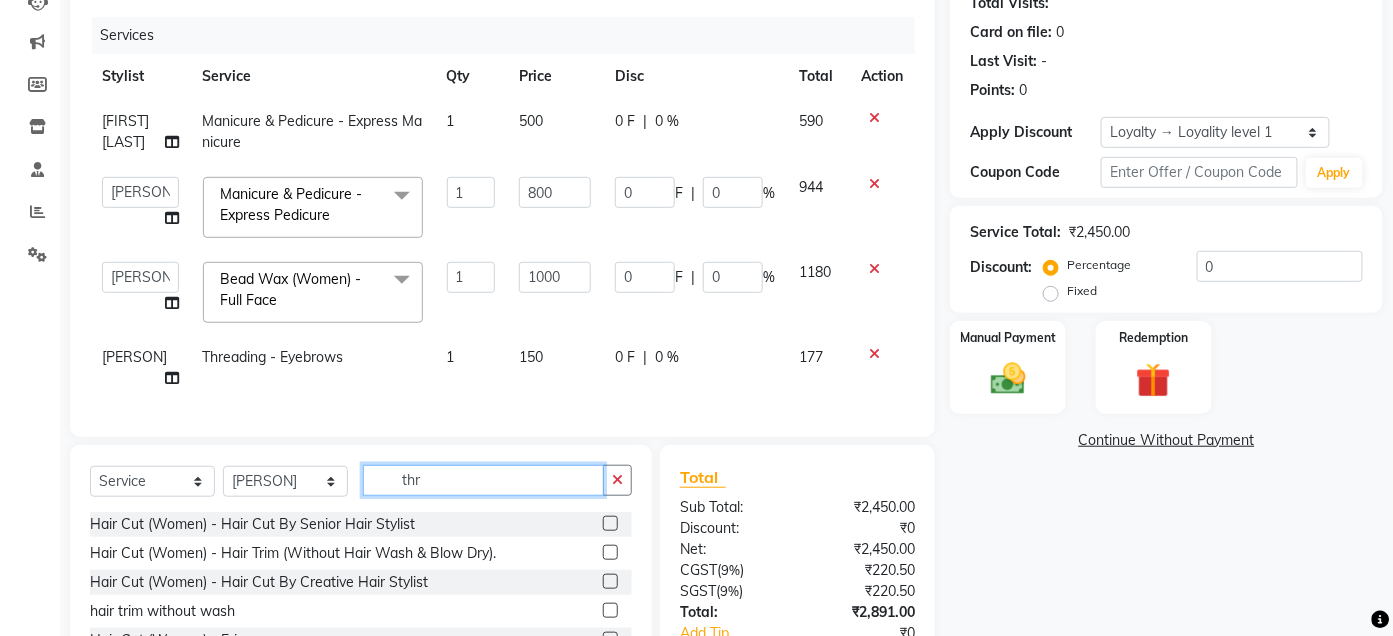type on "h" 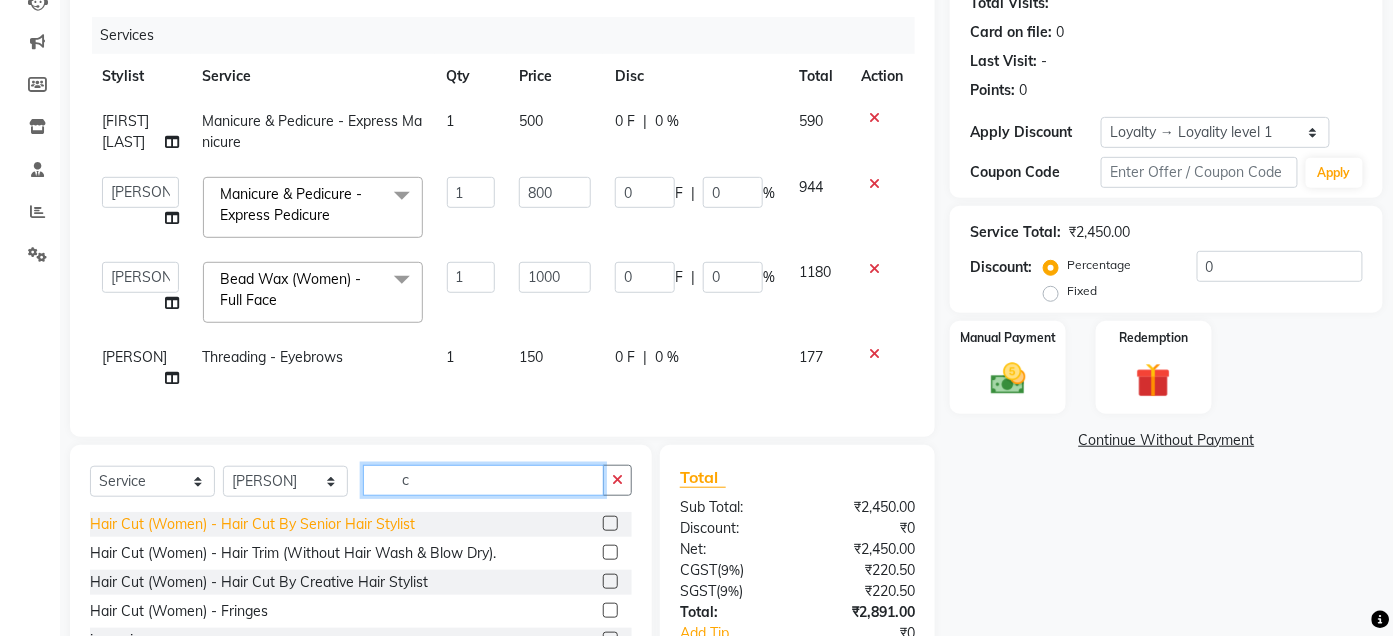 type on "c" 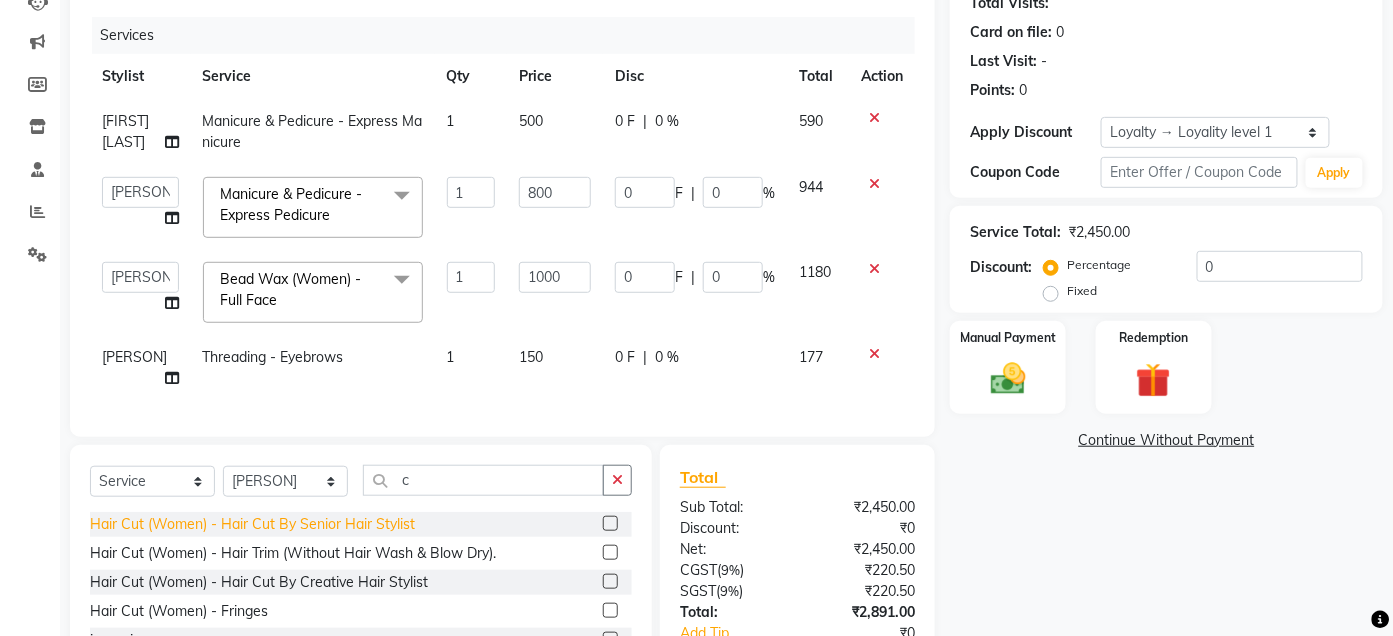 click on "Hair Cut (Women) - Hair Cut By Senior Hair Stylist" 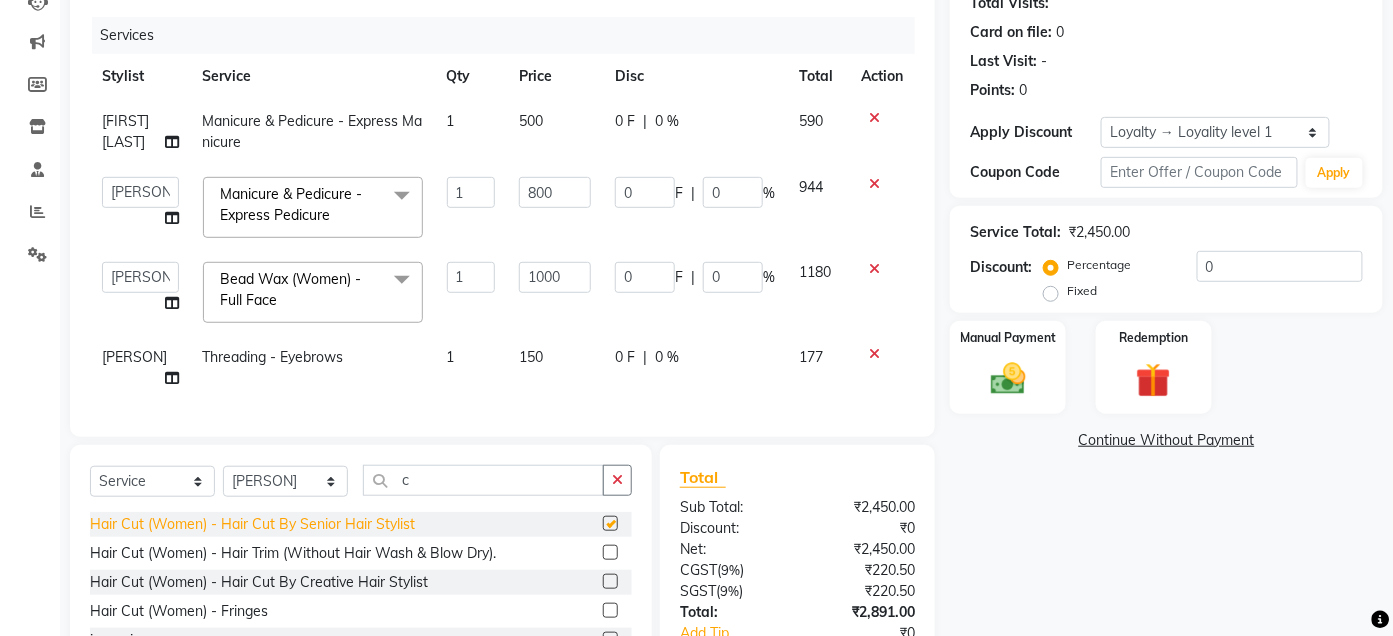 checkbox on "false" 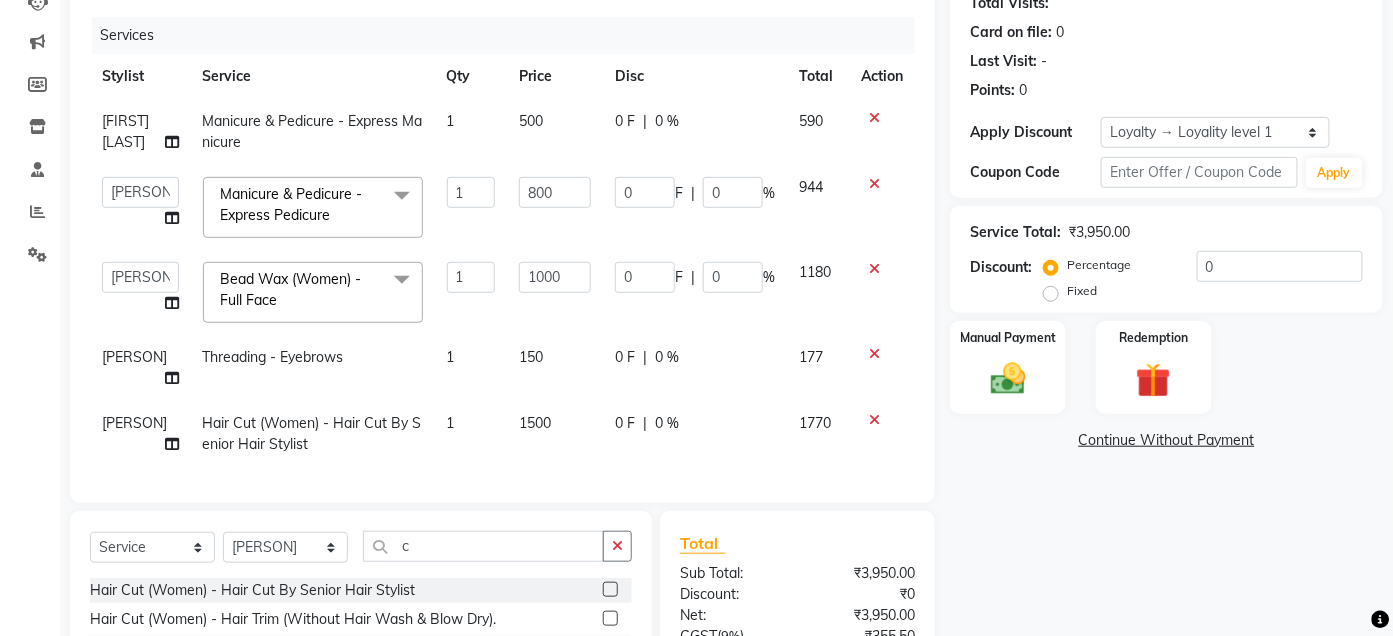 click on "1500" 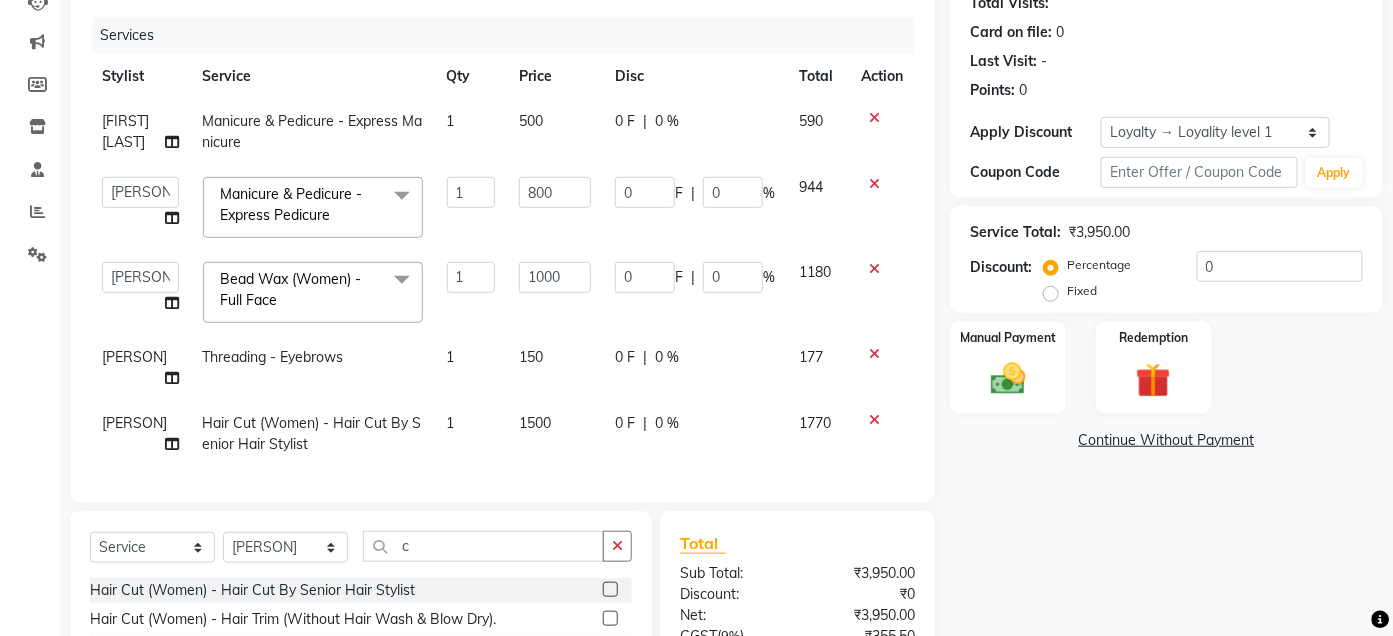 select on "75599" 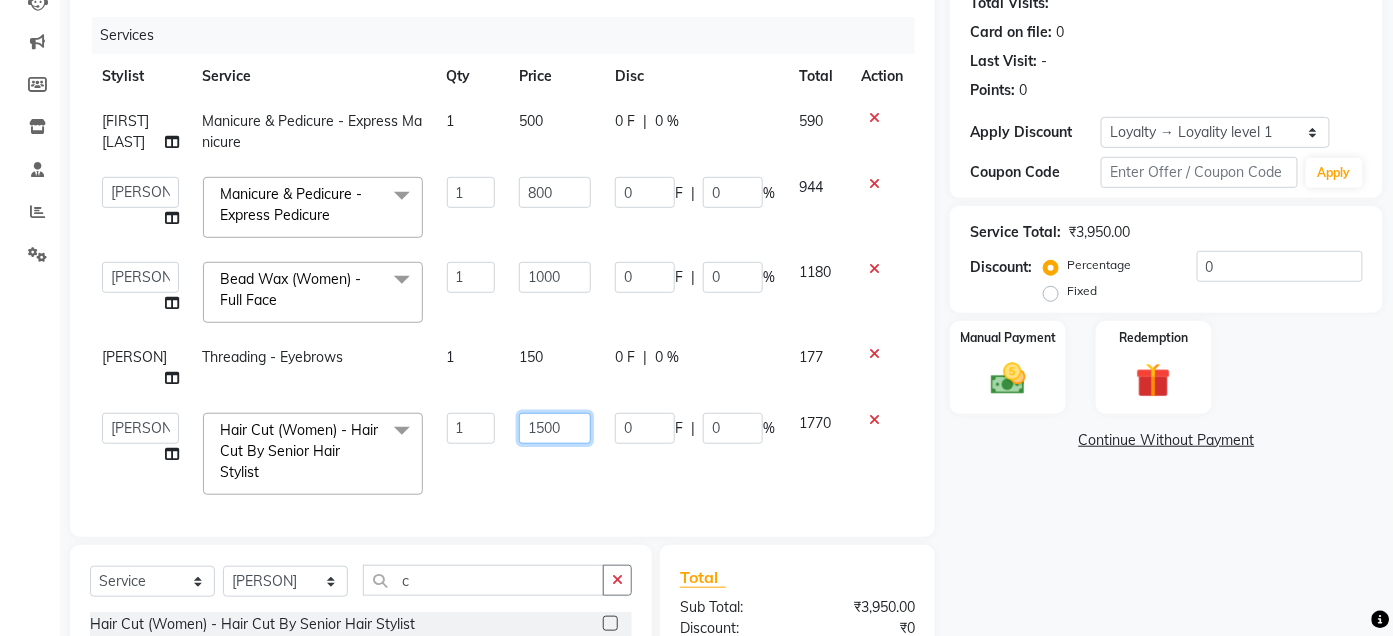 click on "1500" 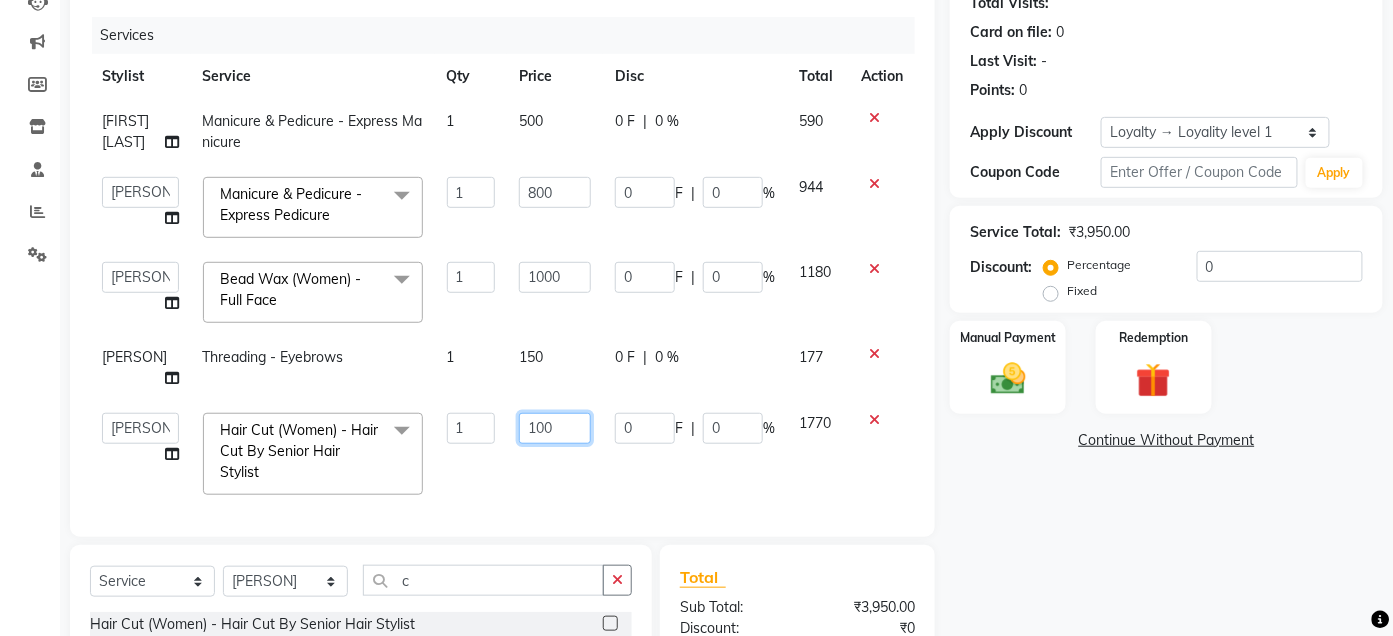 type on "1200" 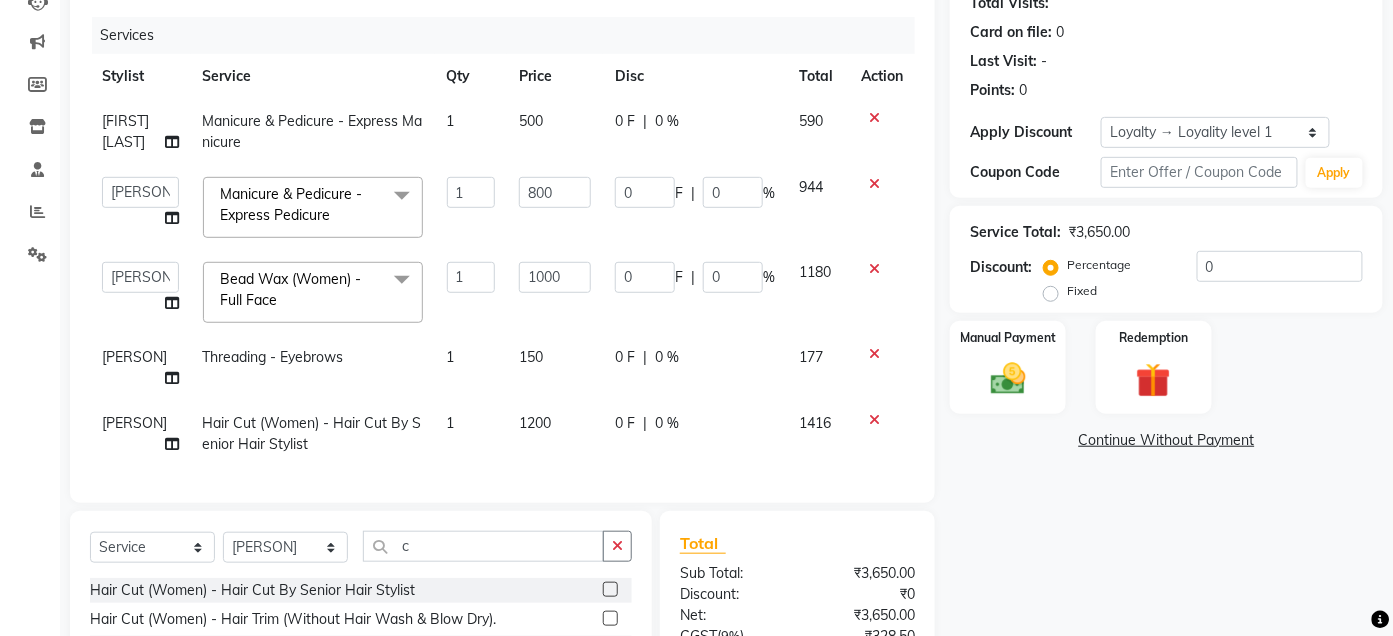 click on "1200" 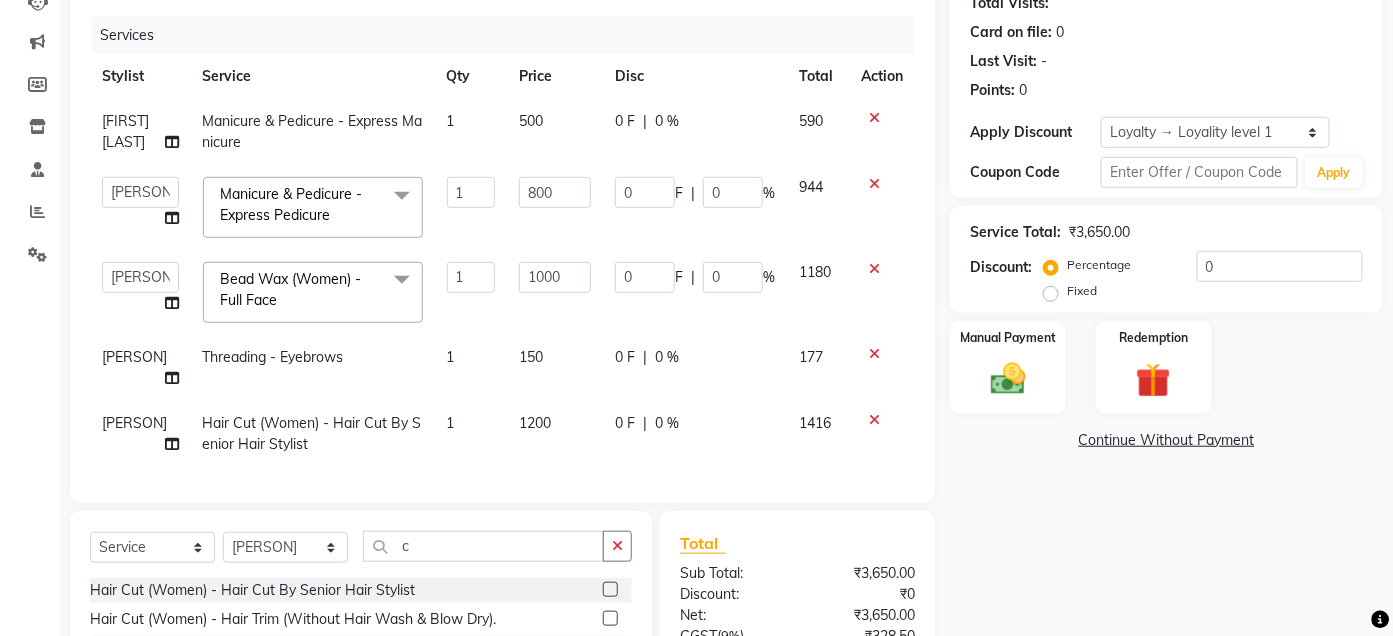 select on "75599" 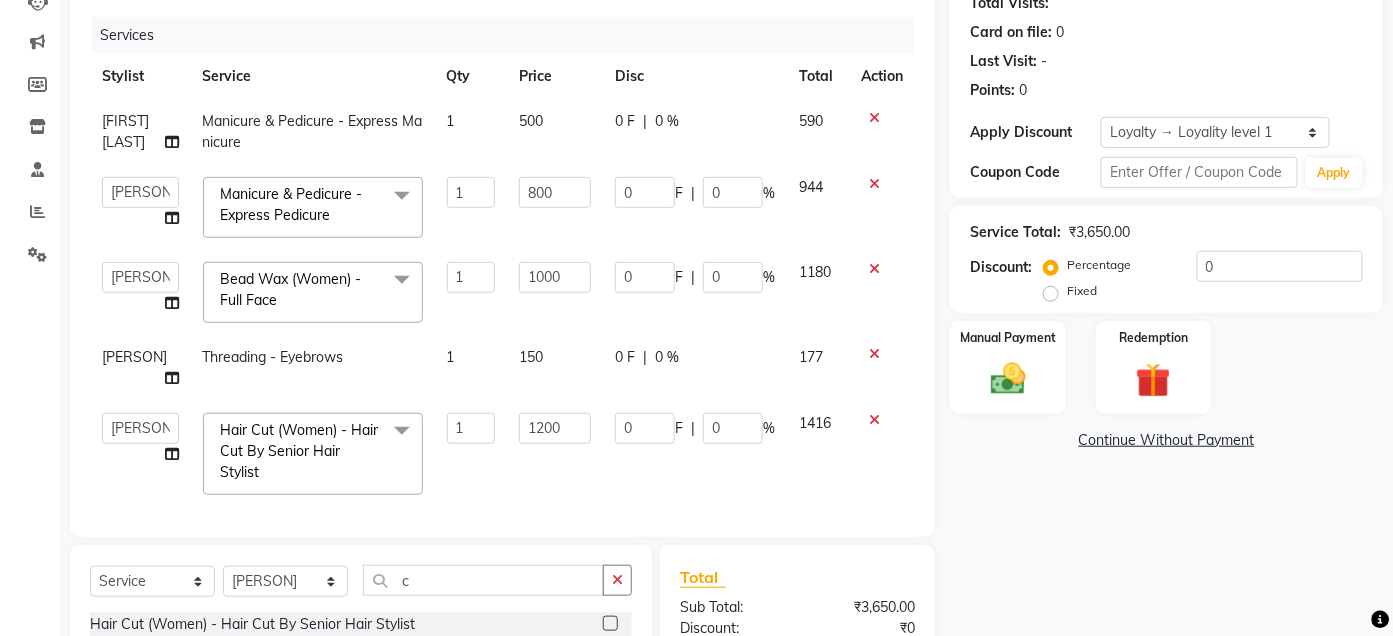 scroll, scrollTop: 0, scrollLeft: 0, axis: both 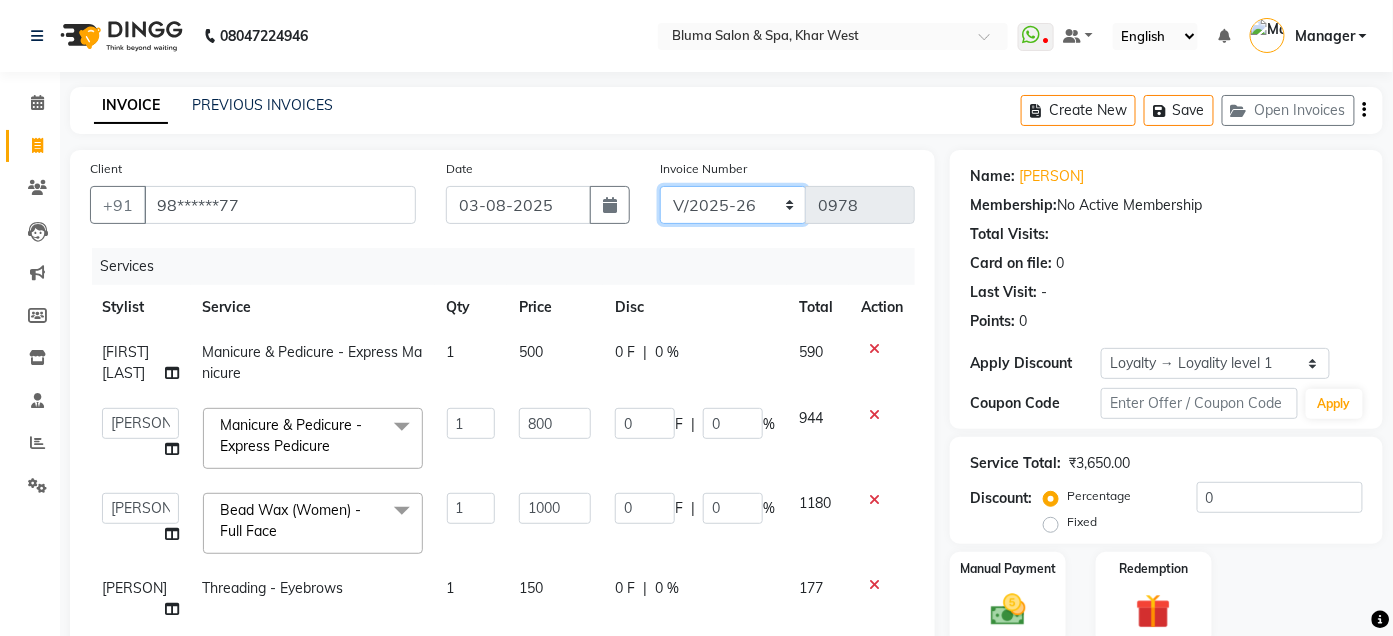 click on "ALN/2025-26 AL/2025-26 BKN/2025-26 BK/2025-26 V/2025 V/2025-26" 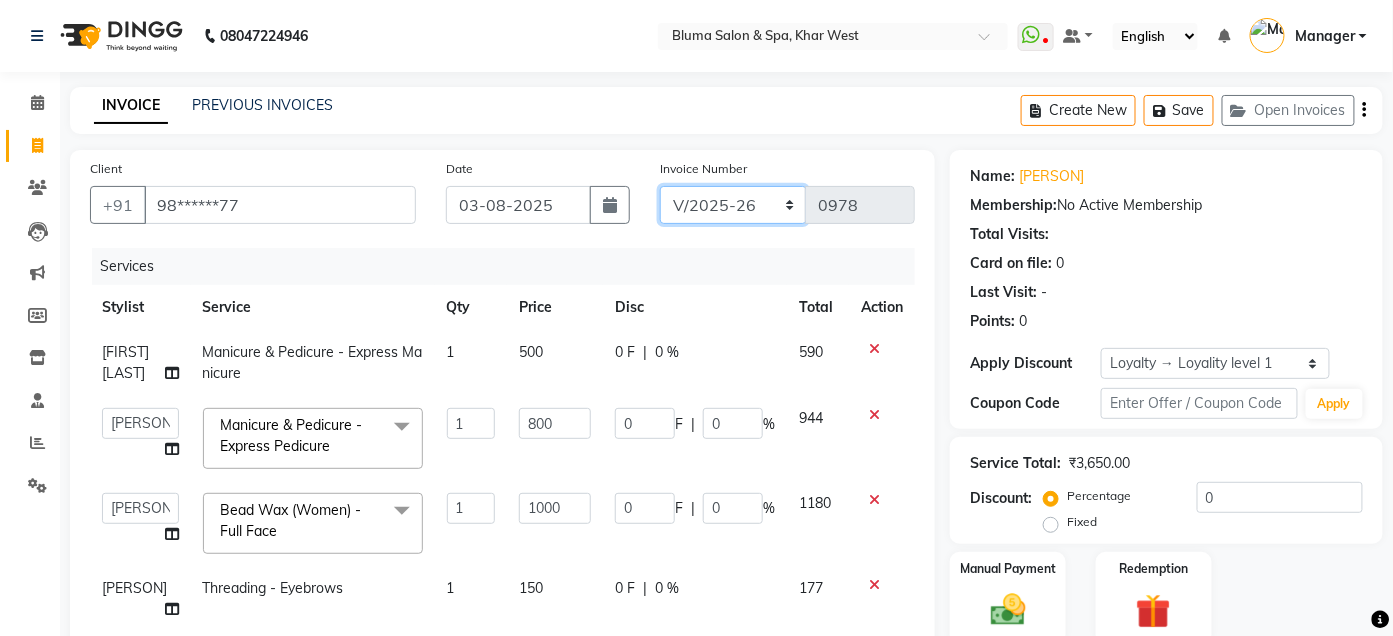 select on "7730" 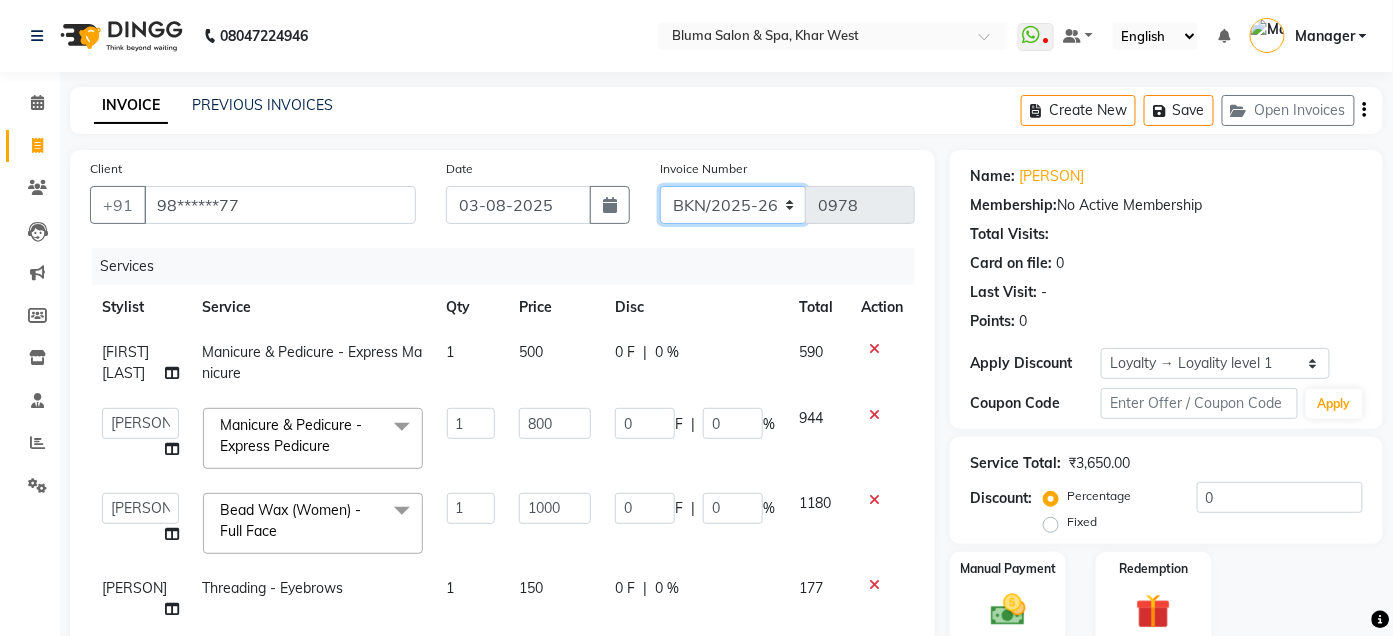 click on "ALN/2025-26 AL/2025-26 BKN/2025-26 BK/2025-26 V/2025 V/2025-26" 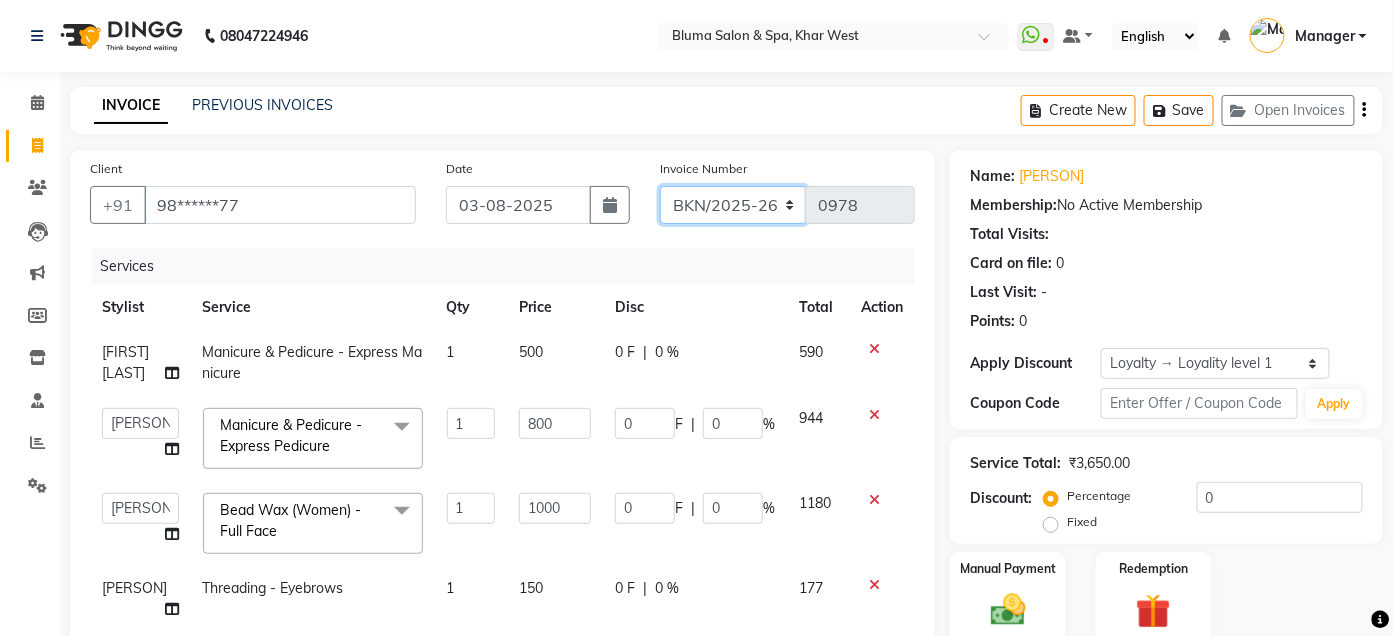 type on "0132" 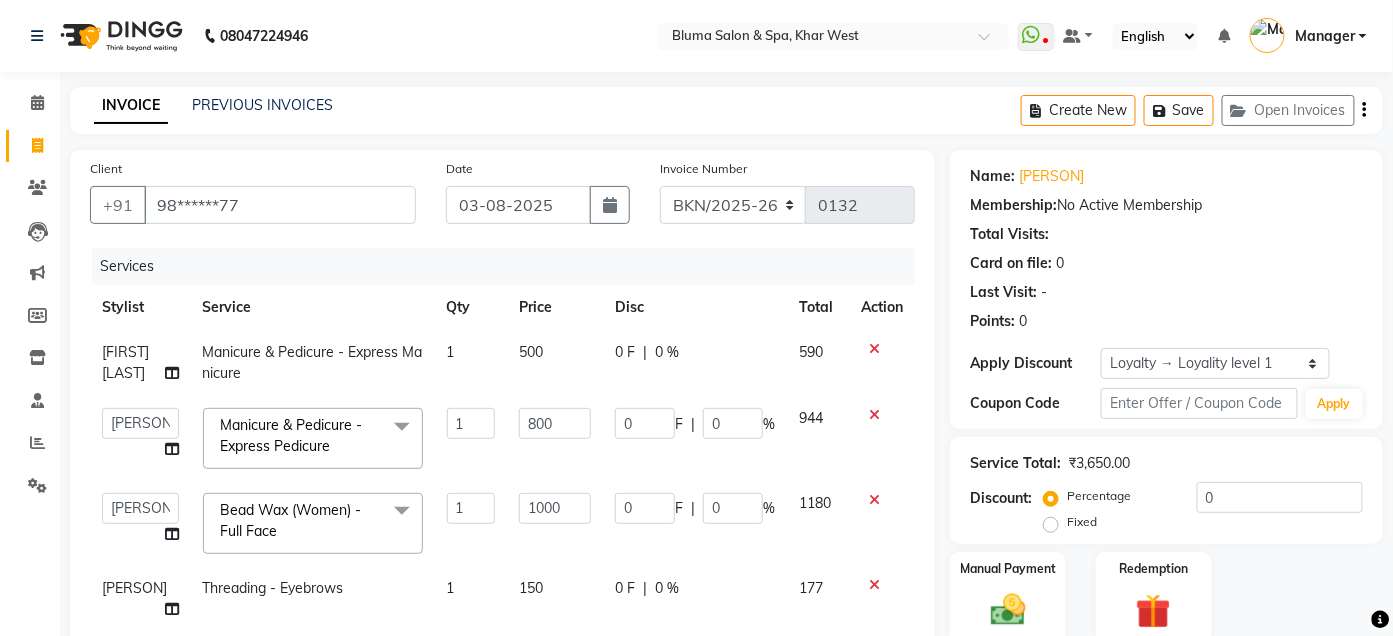 click on "Create New   Save   Open Invoices" 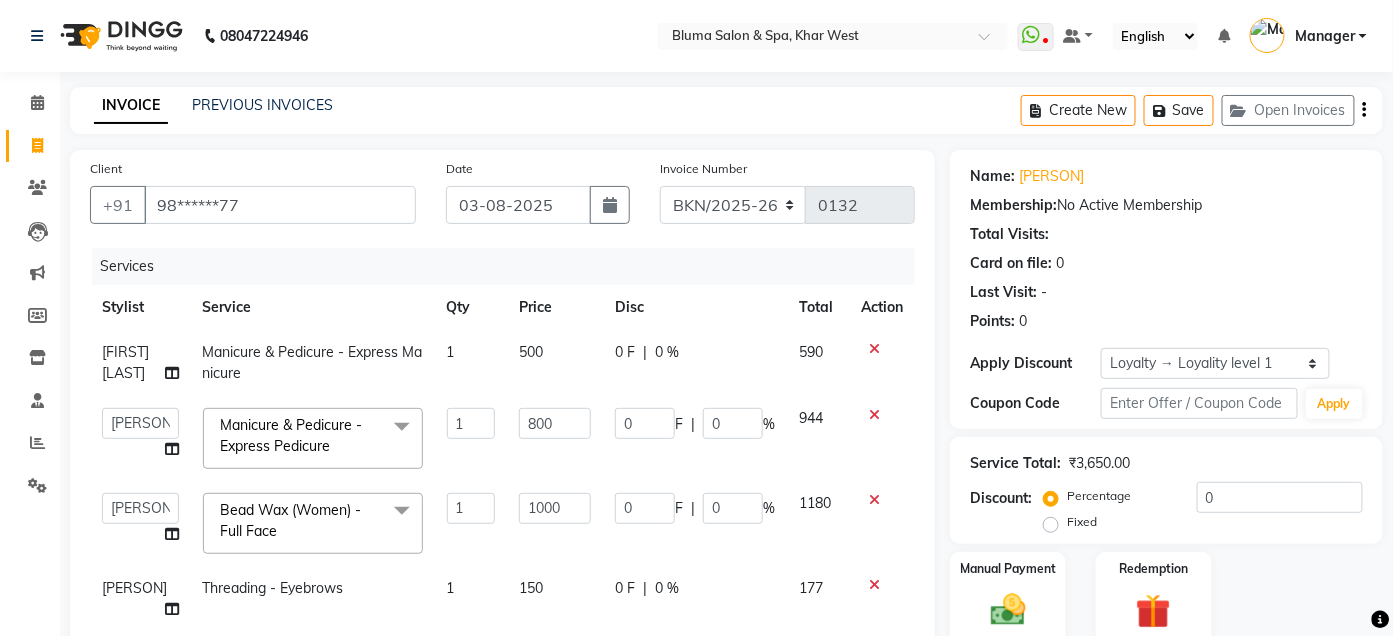 click 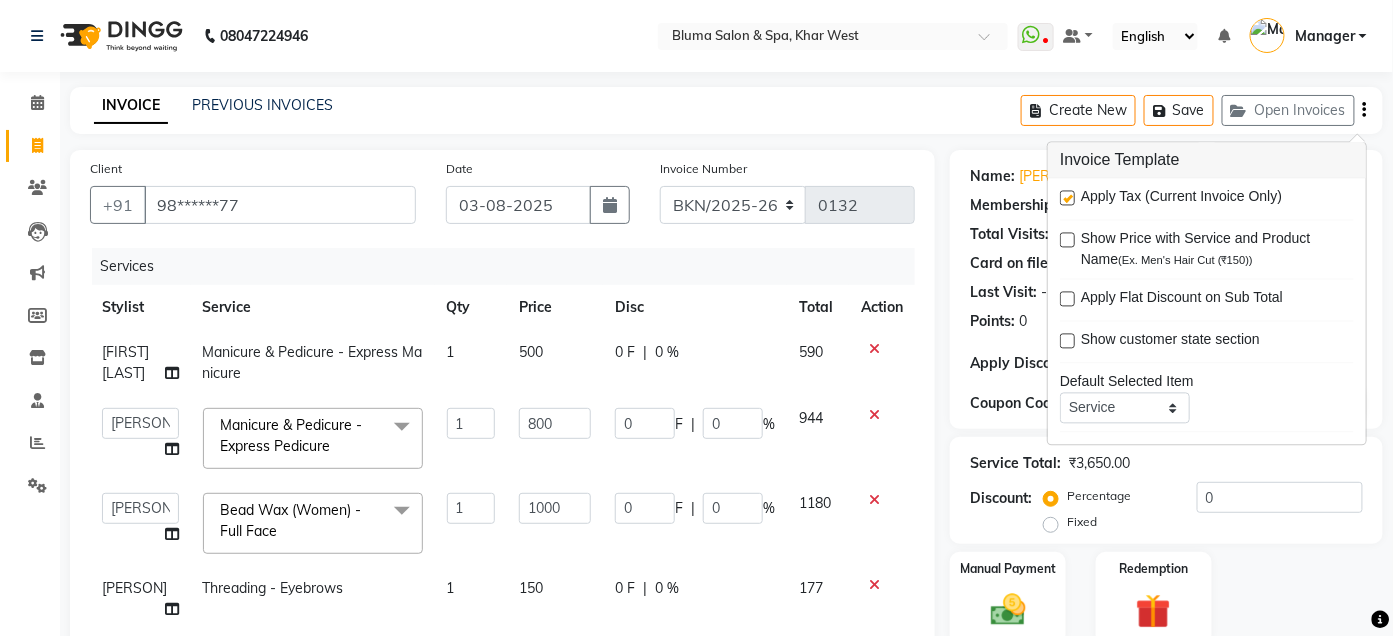 click at bounding box center (1067, 198) 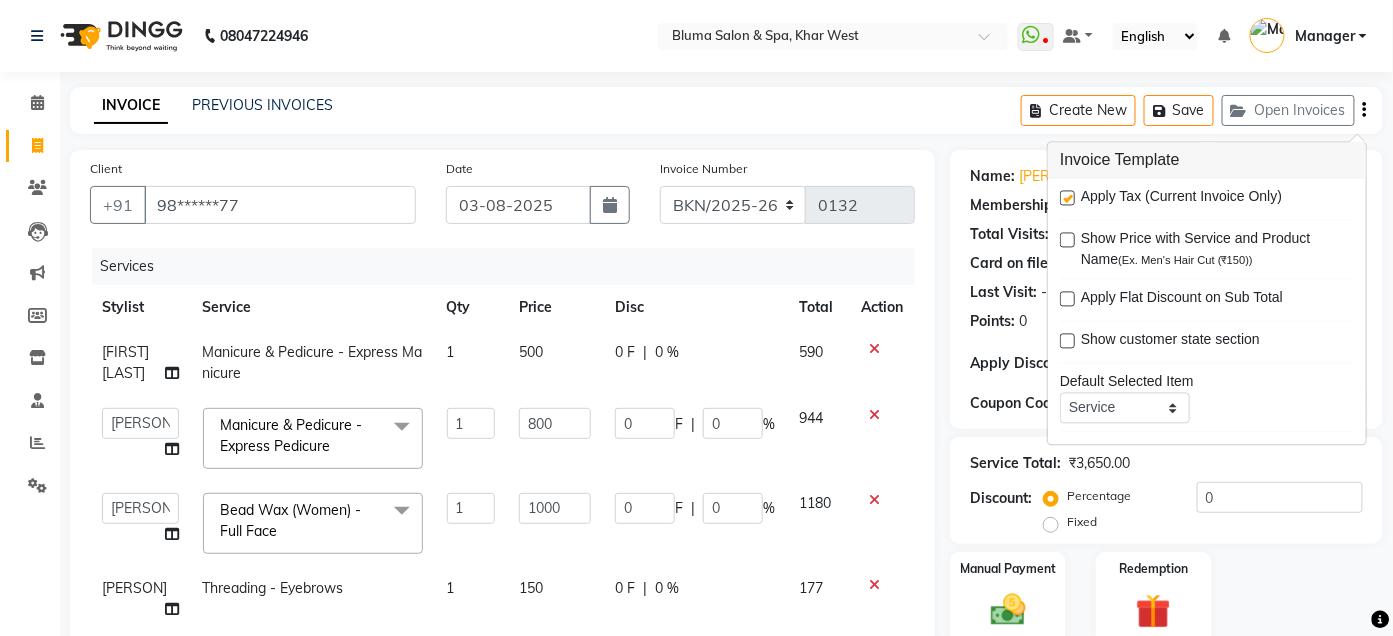 click at bounding box center [1066, 199] 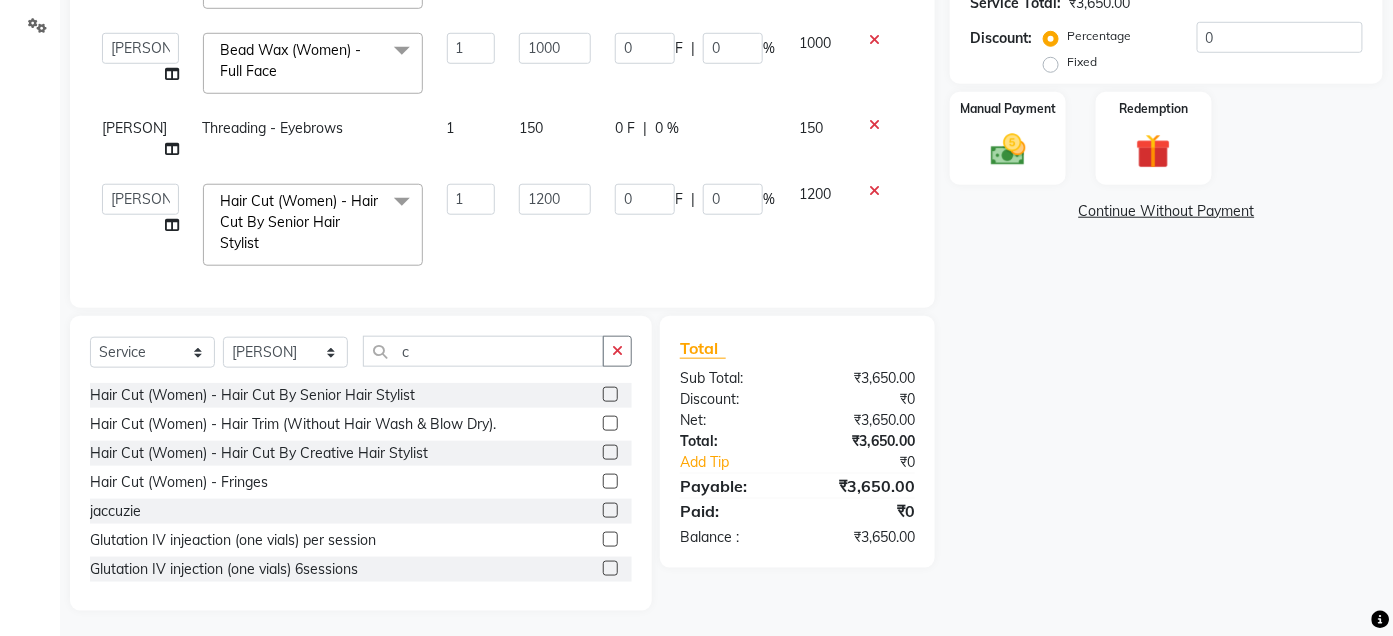 scroll, scrollTop: 464, scrollLeft: 0, axis: vertical 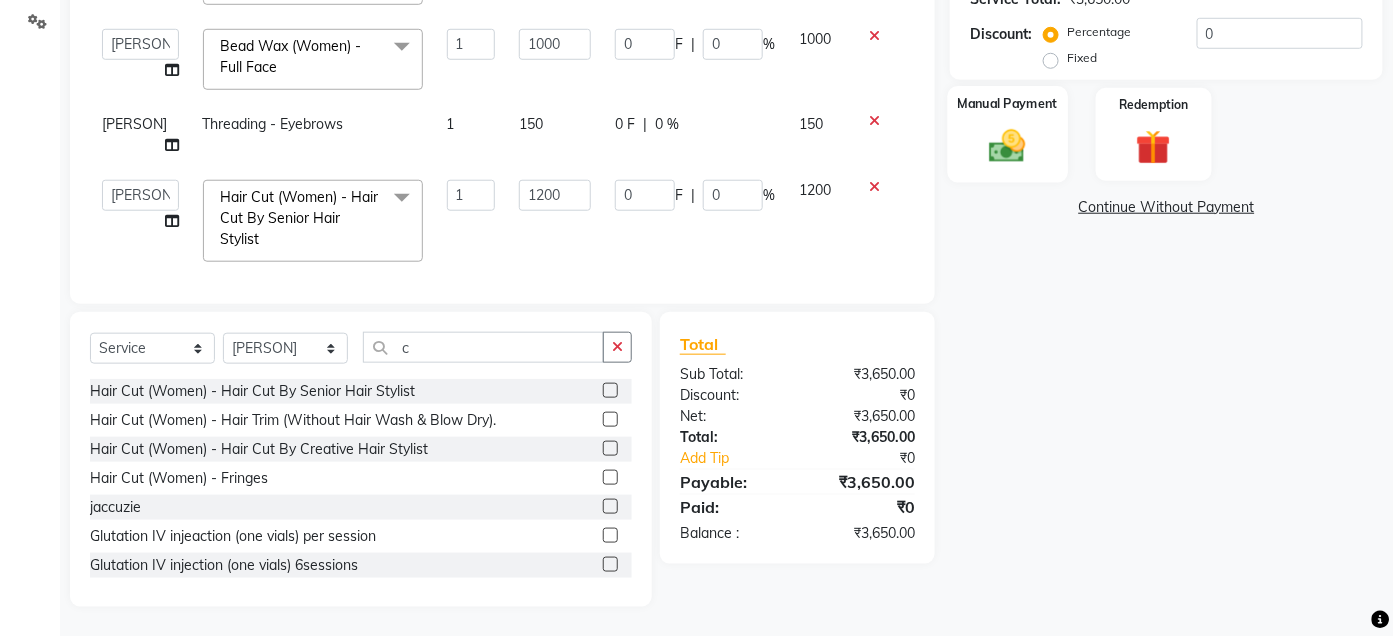 click on "Manual Payment" 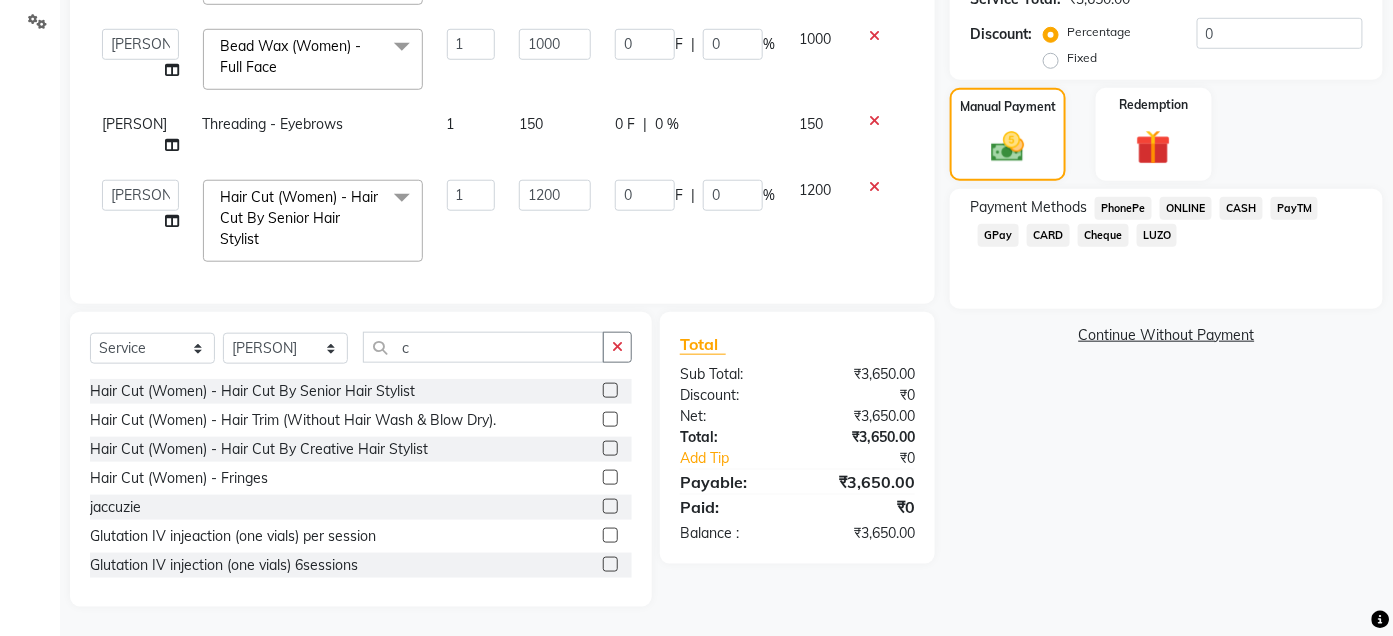 click on "CASH" 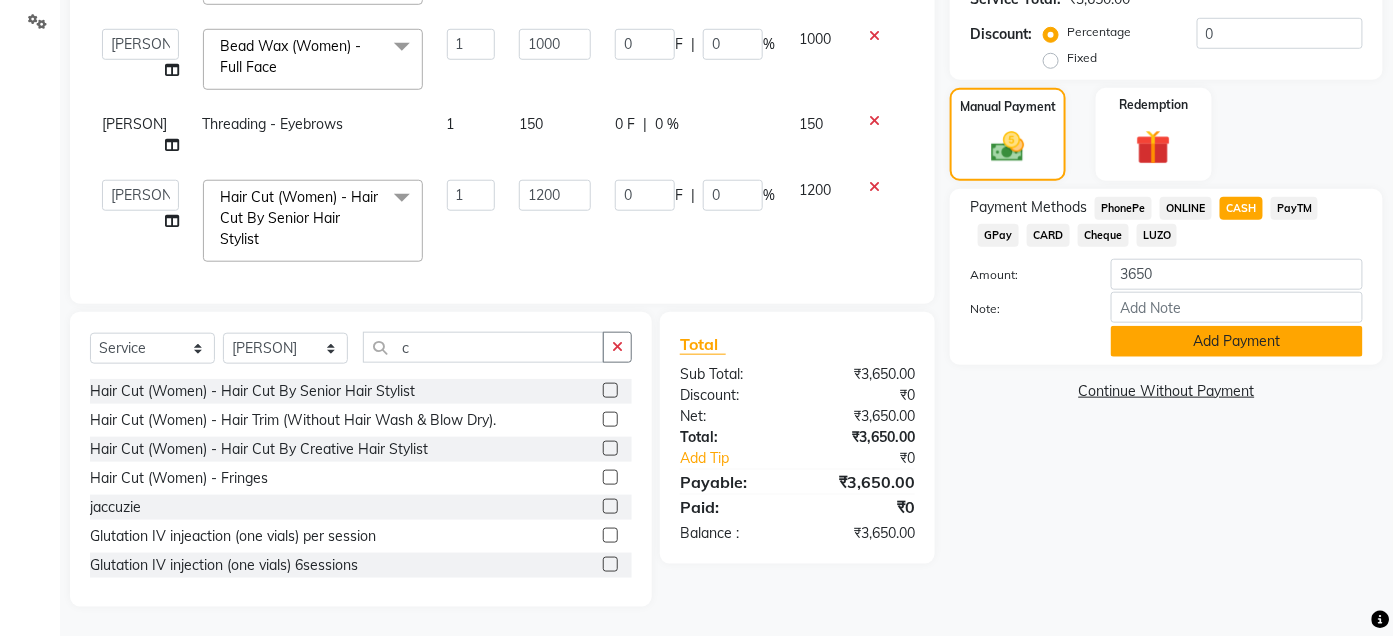click on "Add Payment" 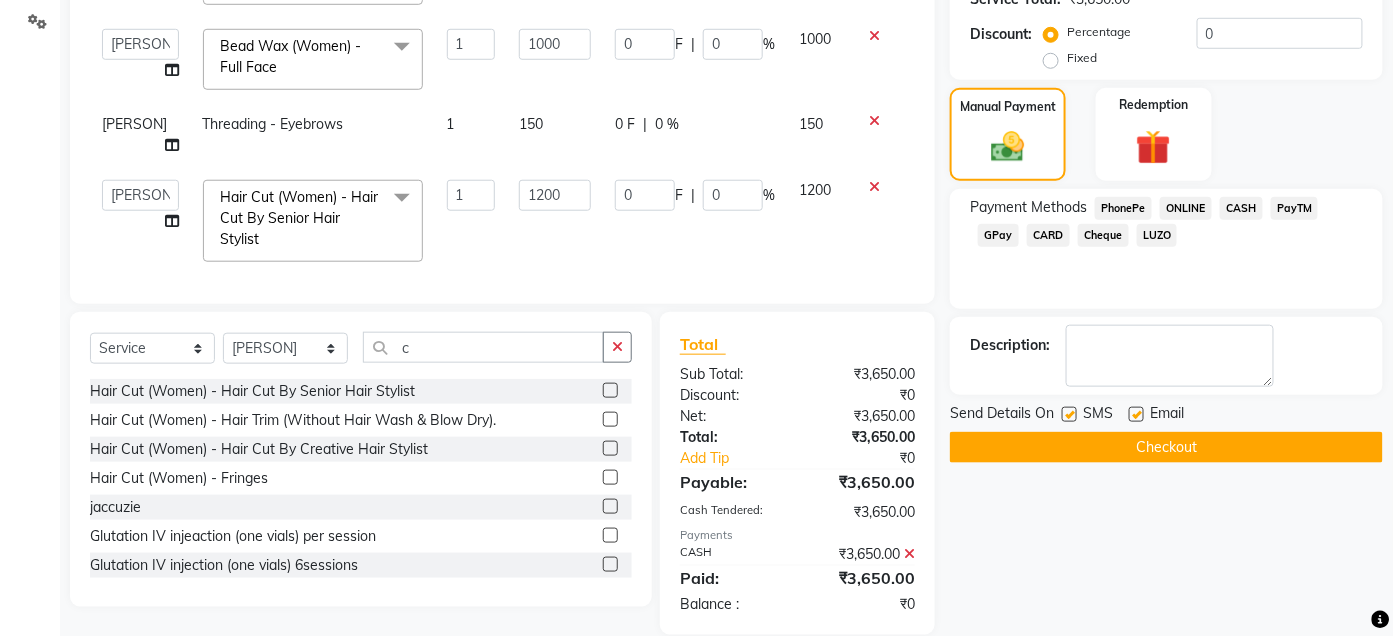 click 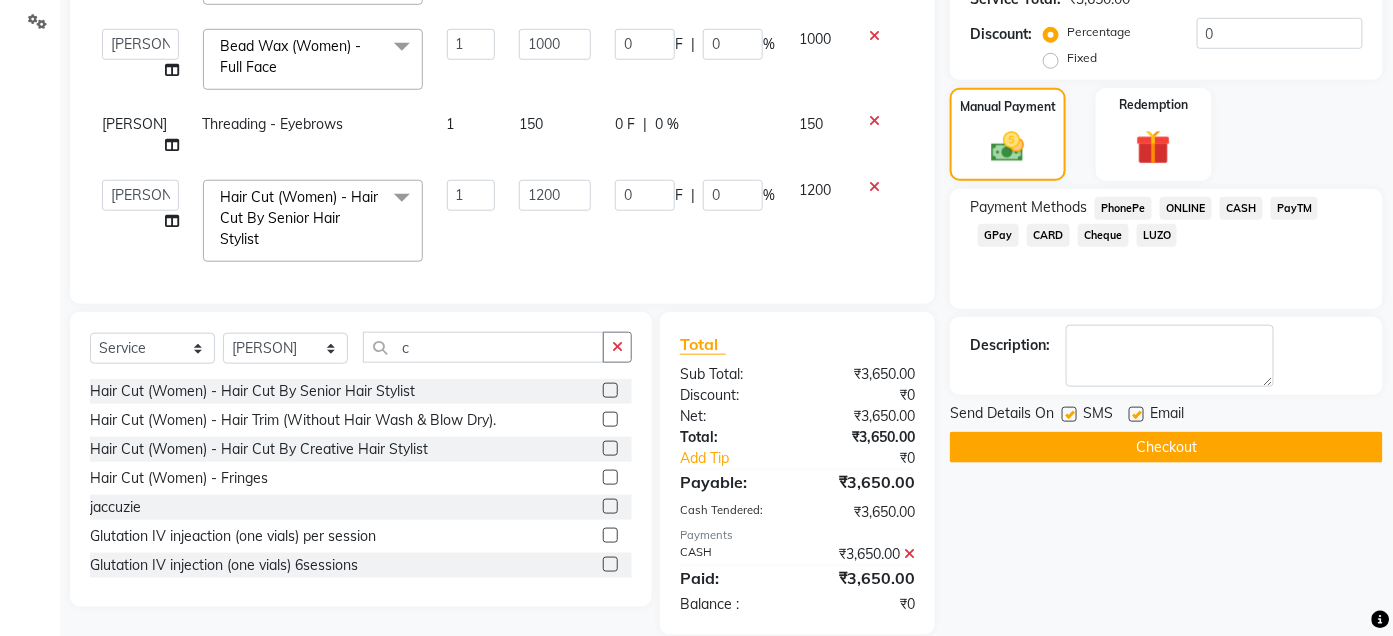 click at bounding box center [1068, 415] 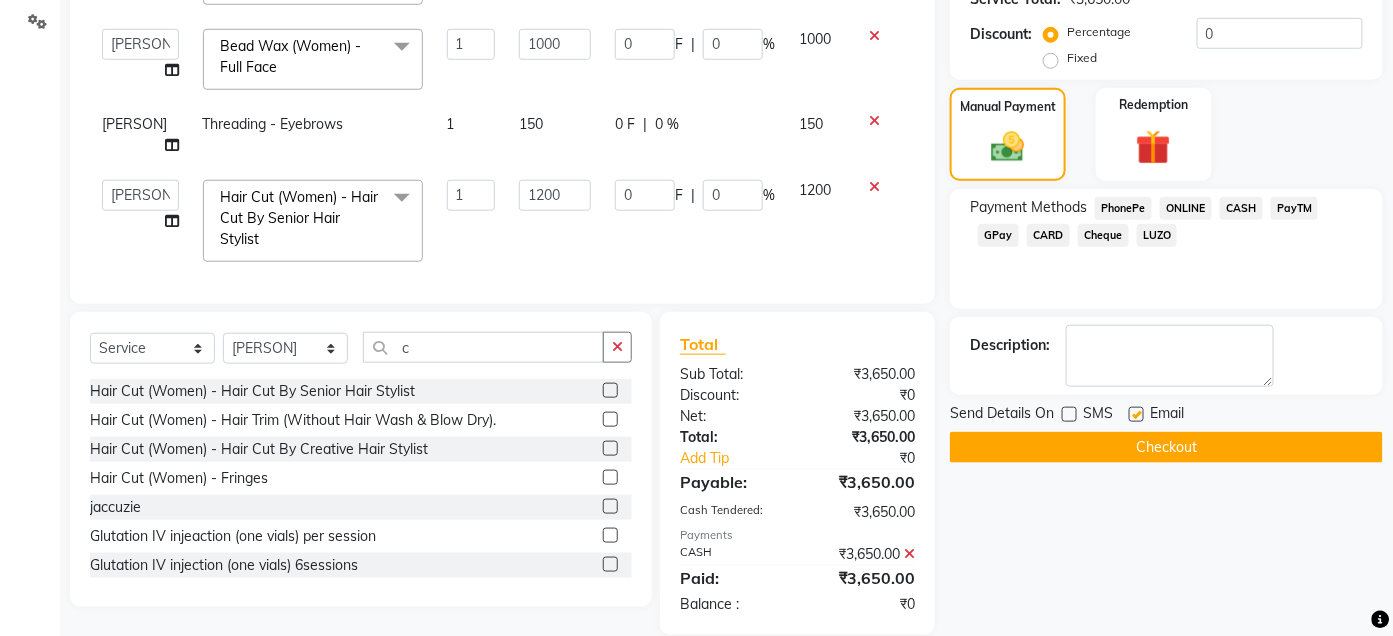 click 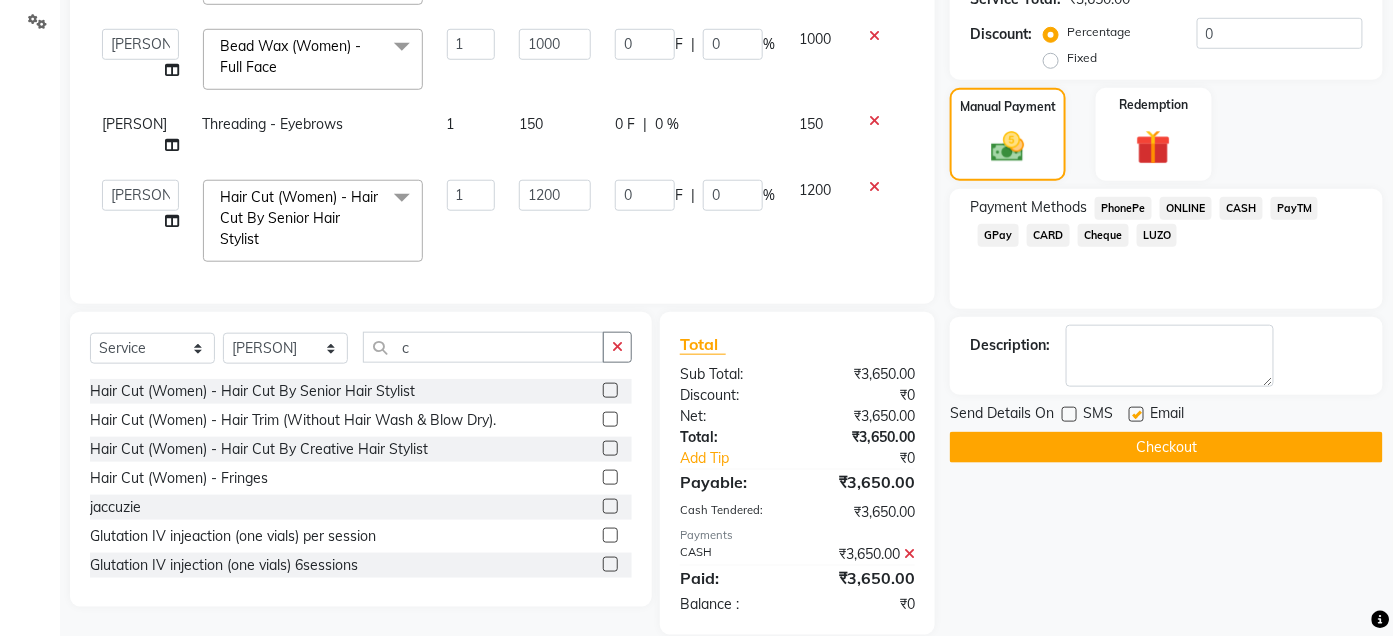 click at bounding box center [1135, 415] 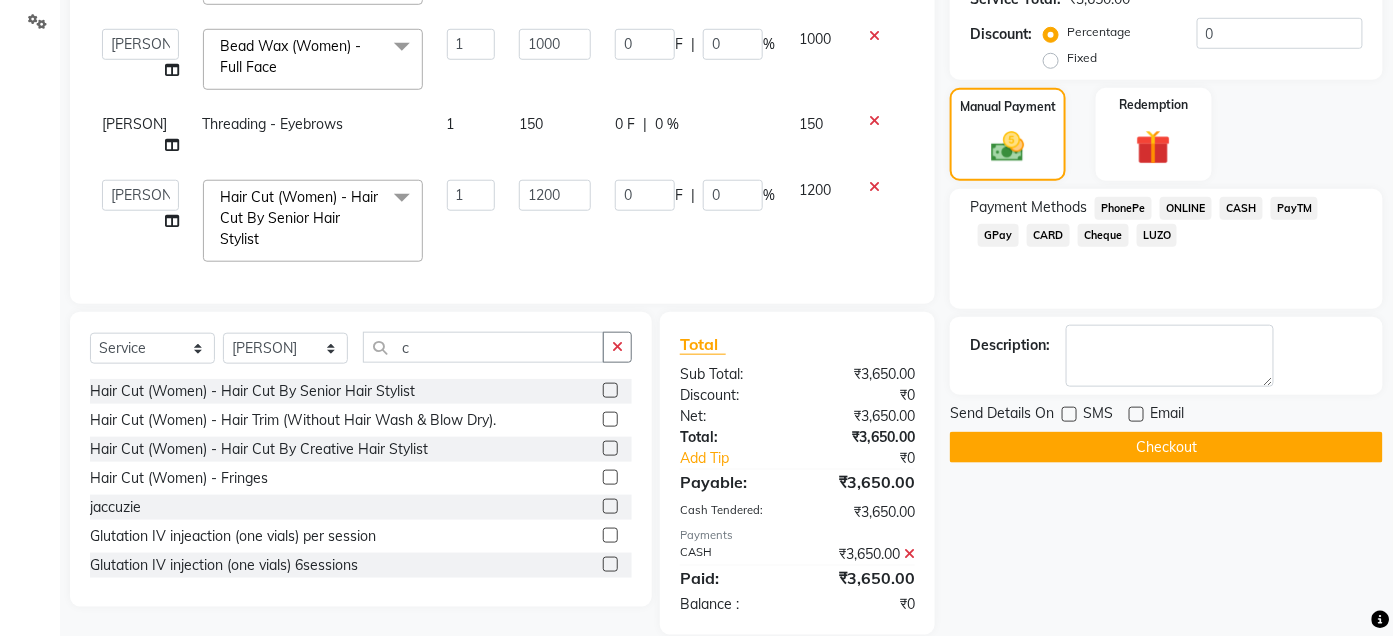 click on "Checkout" 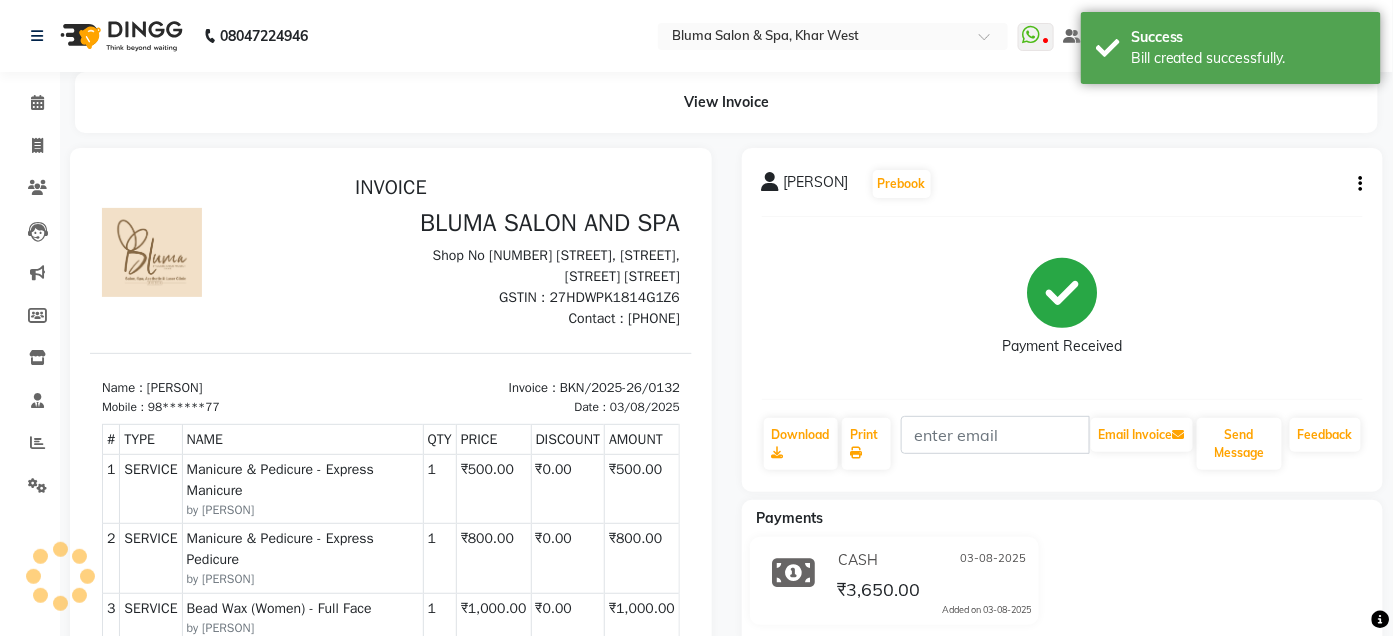 scroll, scrollTop: 0, scrollLeft: 0, axis: both 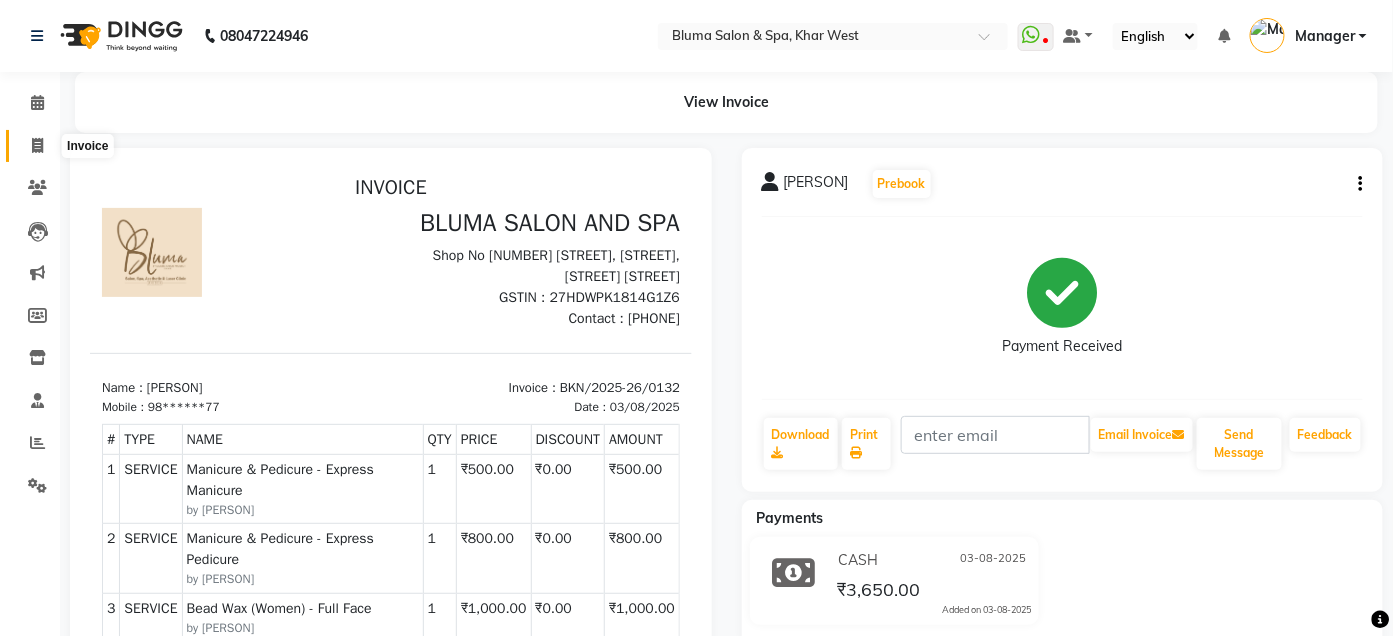 click 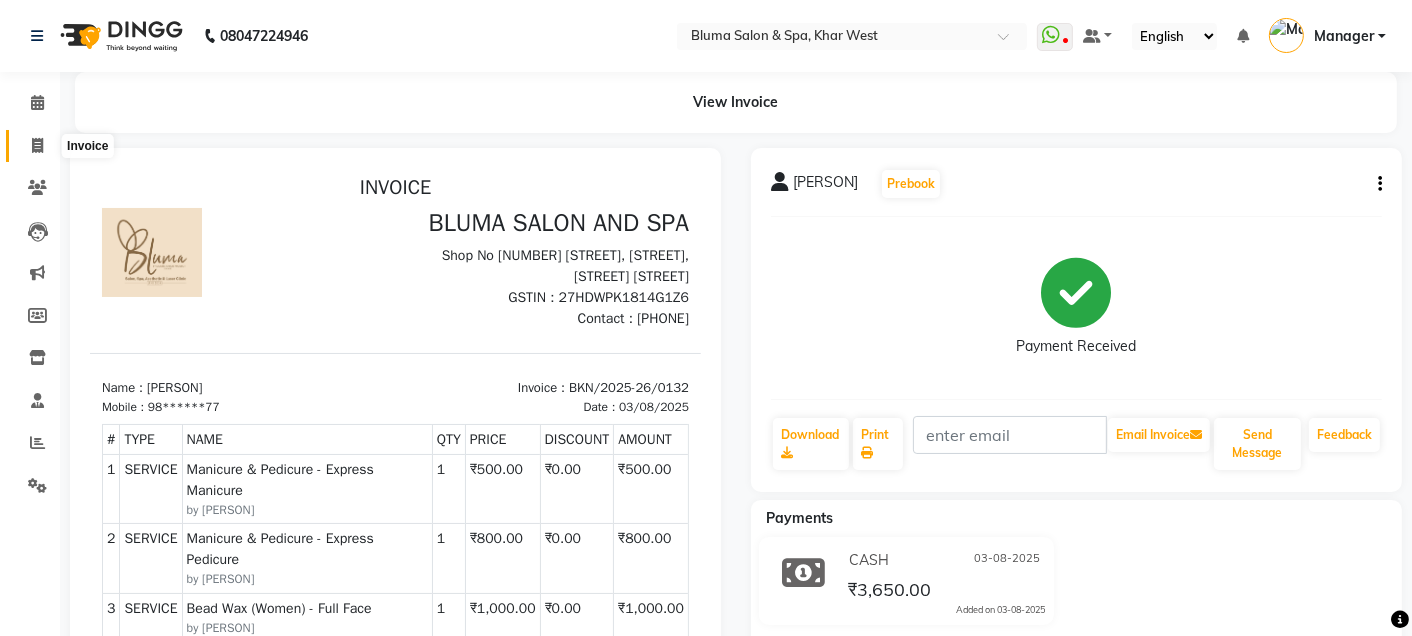 select on "3653" 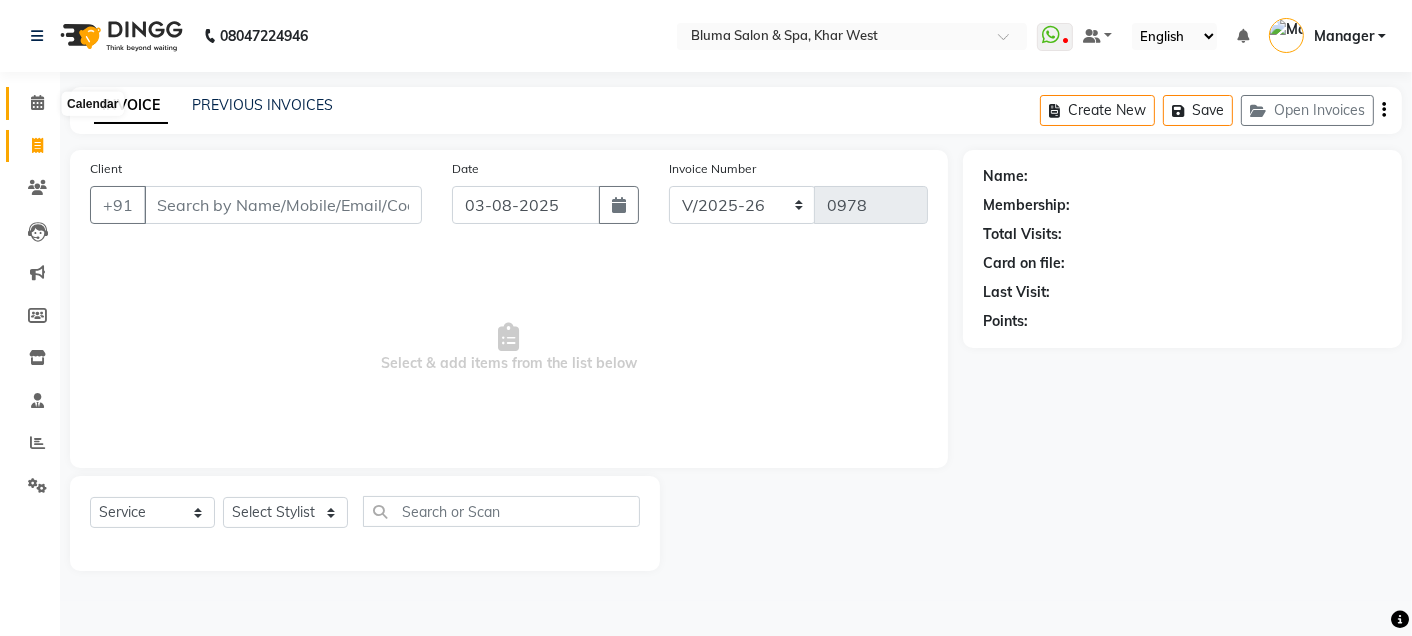 click 